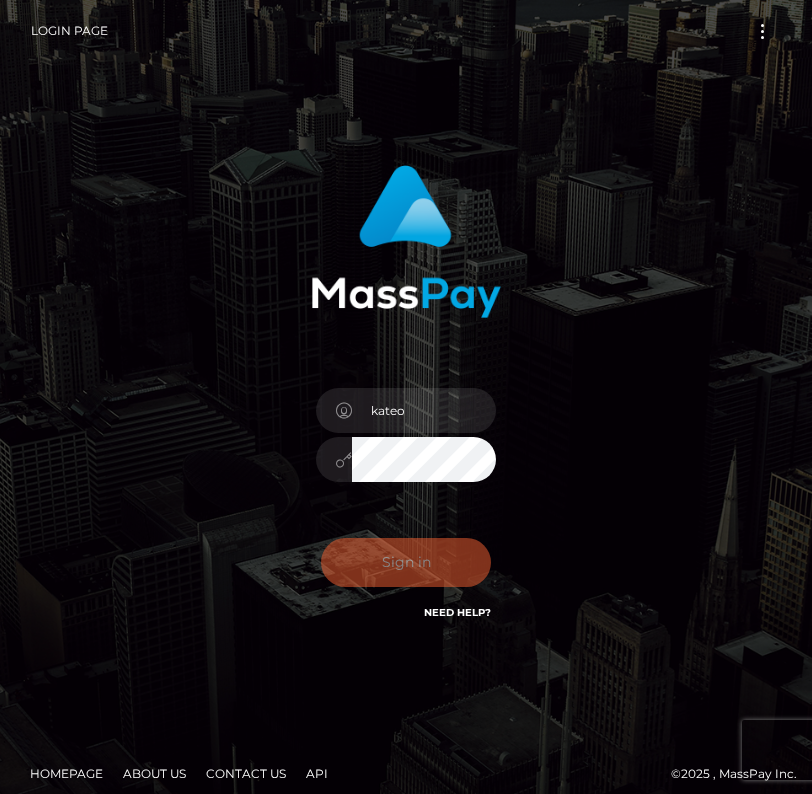 scroll, scrollTop: 0, scrollLeft: 0, axis: both 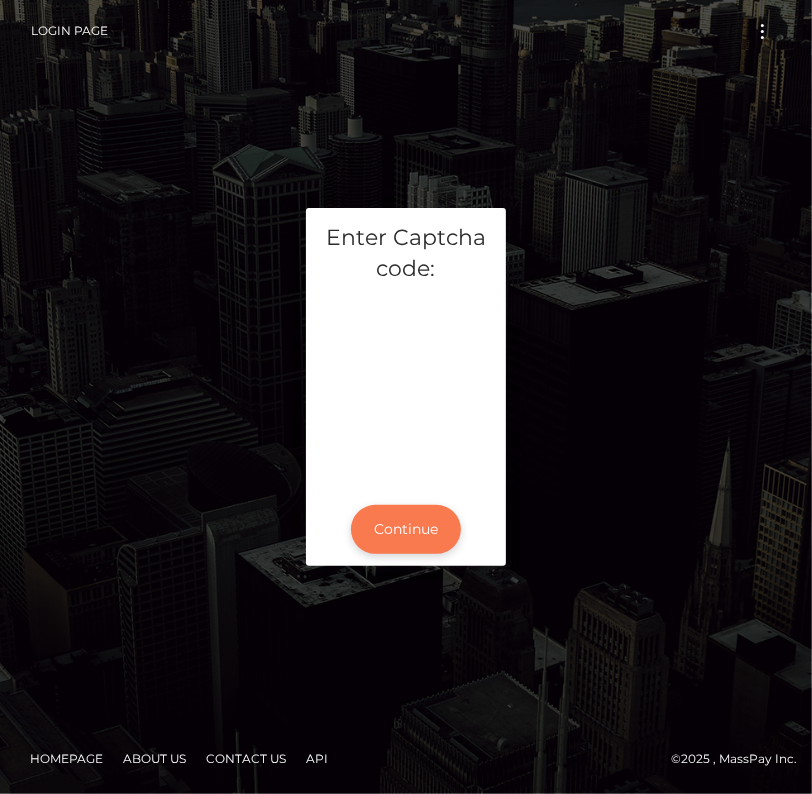 click on "Continue" at bounding box center (406, 529) 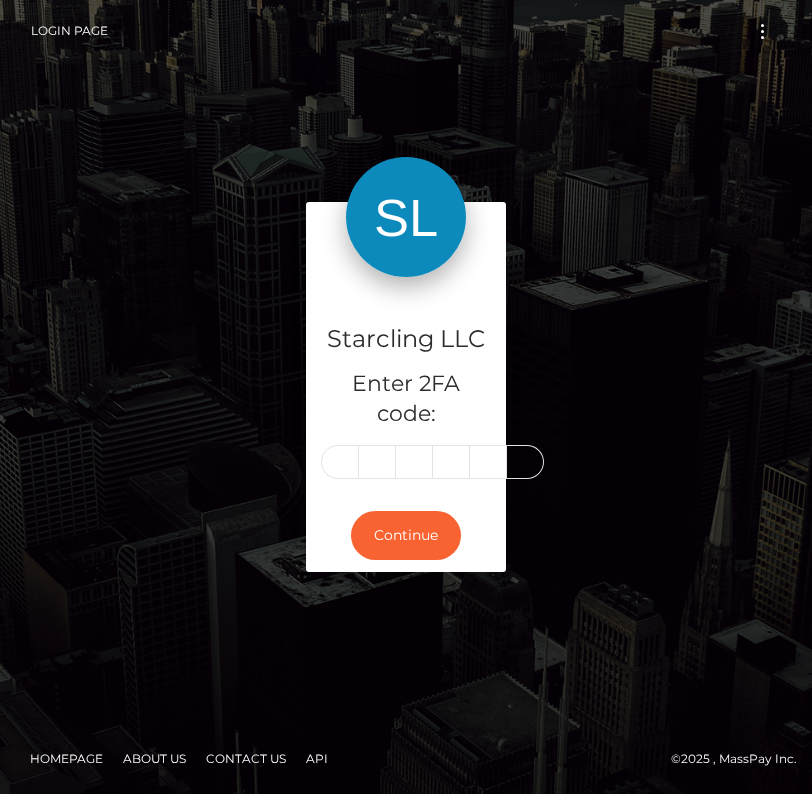 scroll, scrollTop: 0, scrollLeft: 0, axis: both 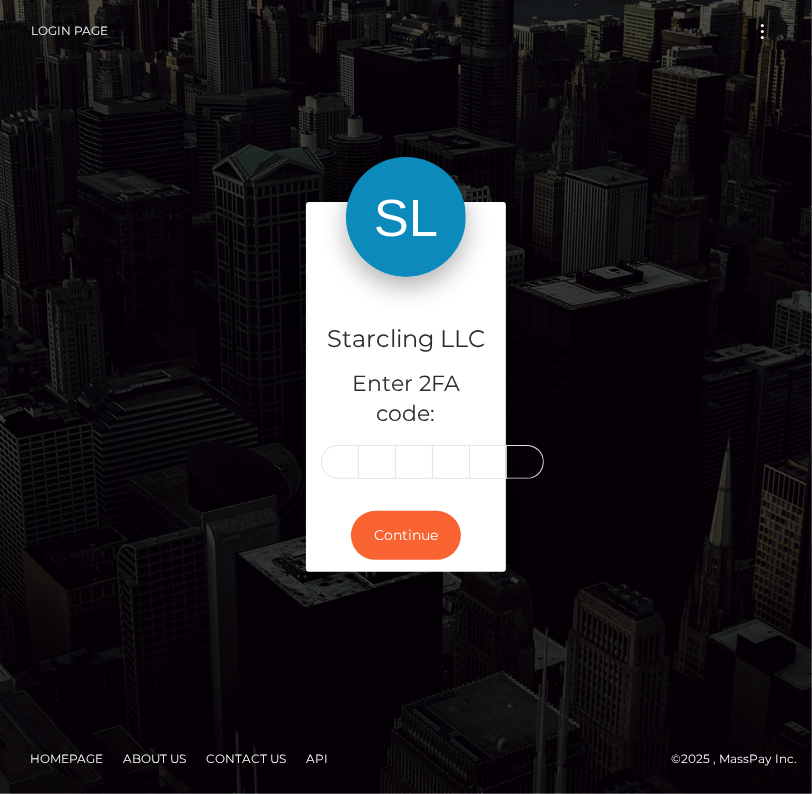 type on "5" 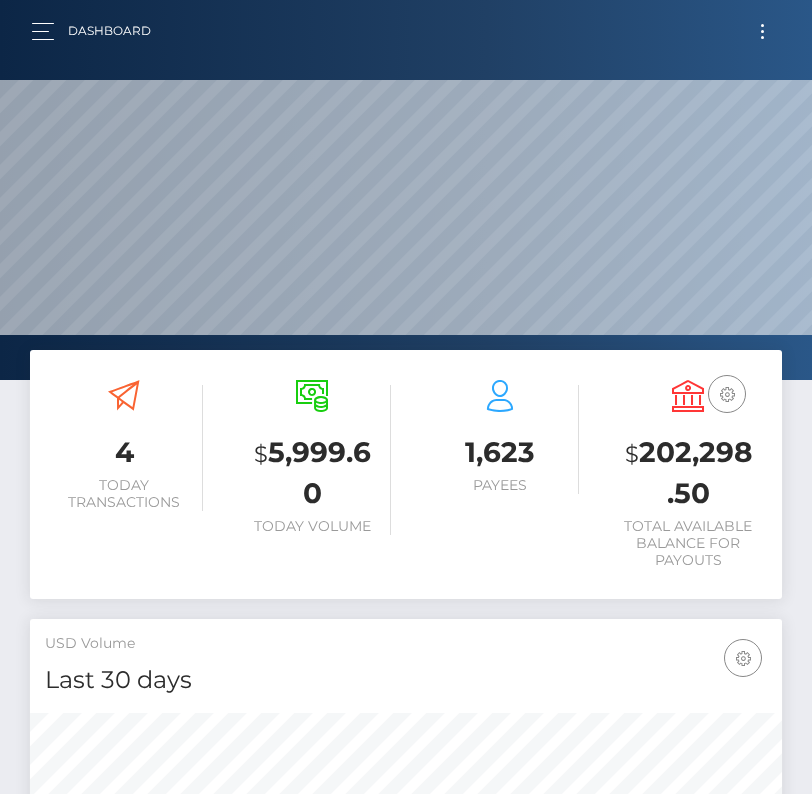 scroll, scrollTop: 0, scrollLeft: 0, axis: both 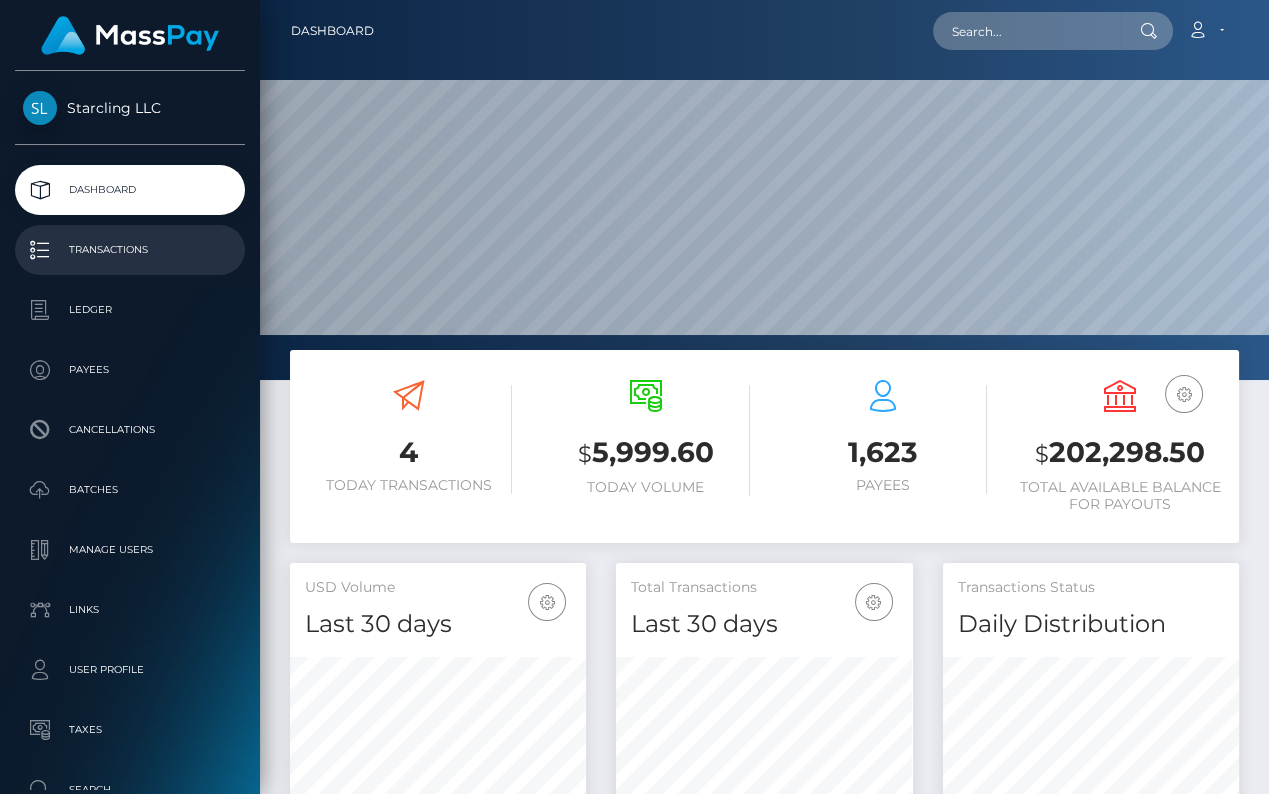click on "Transactions" at bounding box center (130, 250) 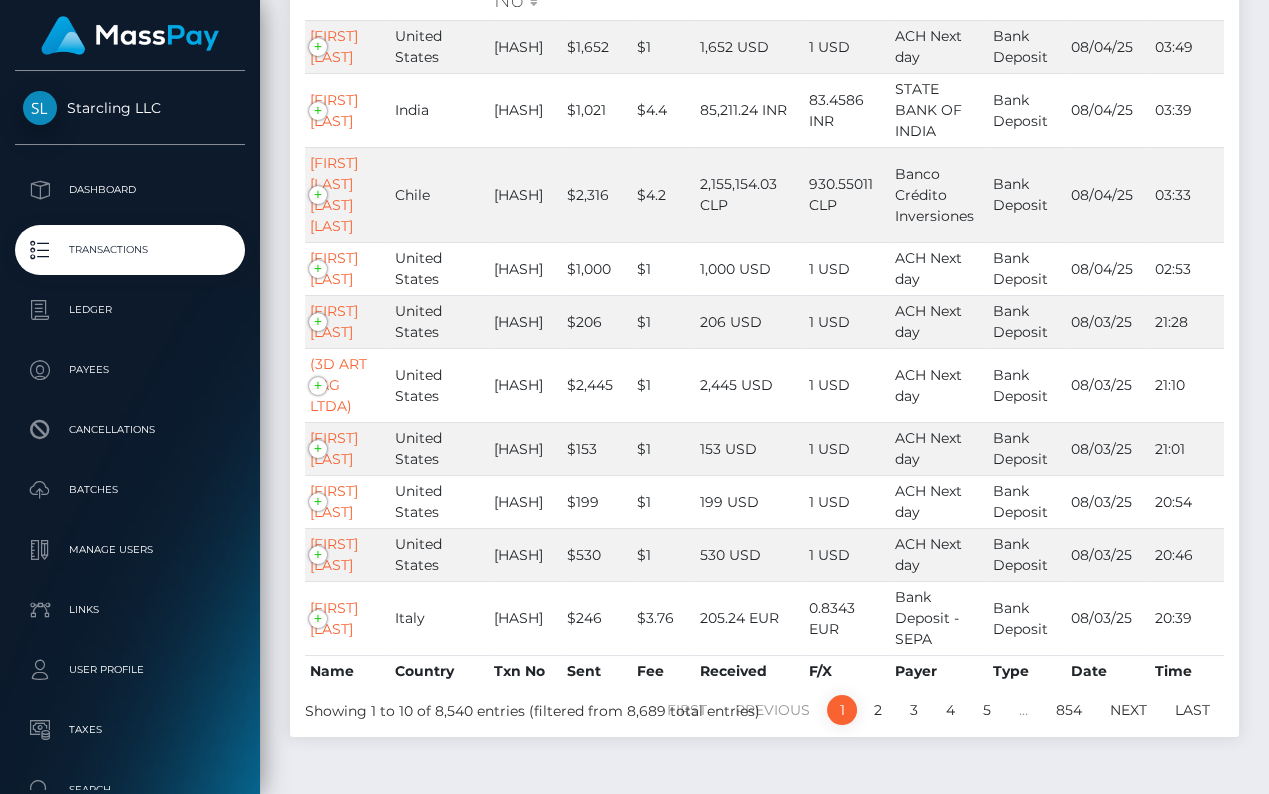 scroll, scrollTop: 345, scrollLeft: 0, axis: vertical 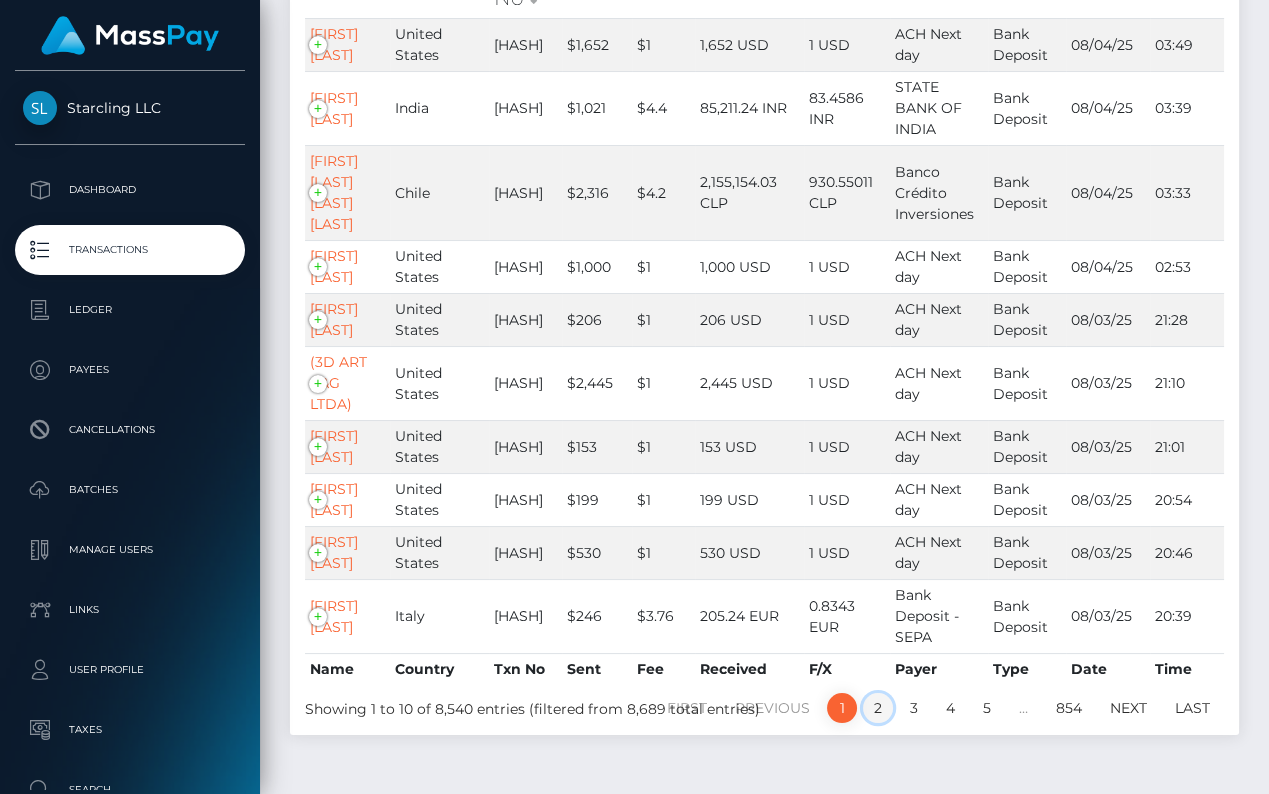 click on "2" at bounding box center (878, 708) 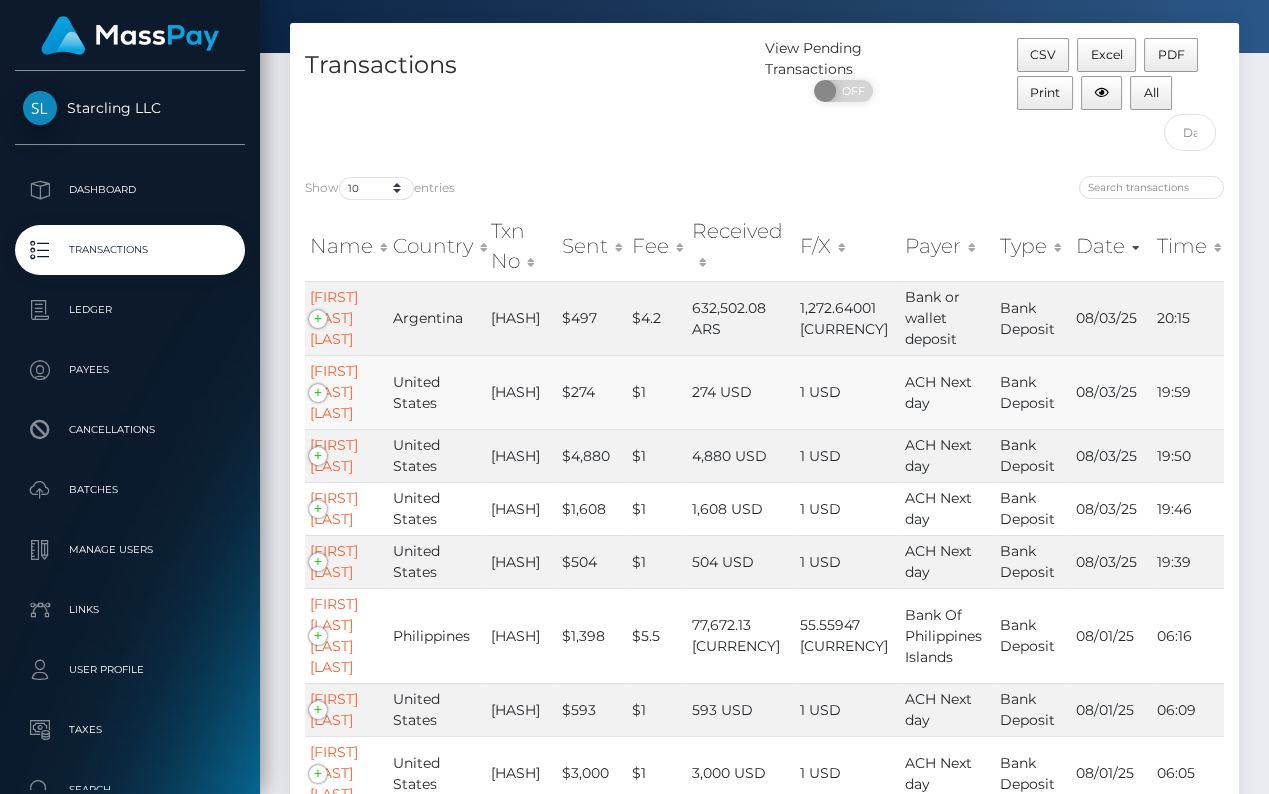 scroll, scrollTop: 197, scrollLeft: 0, axis: vertical 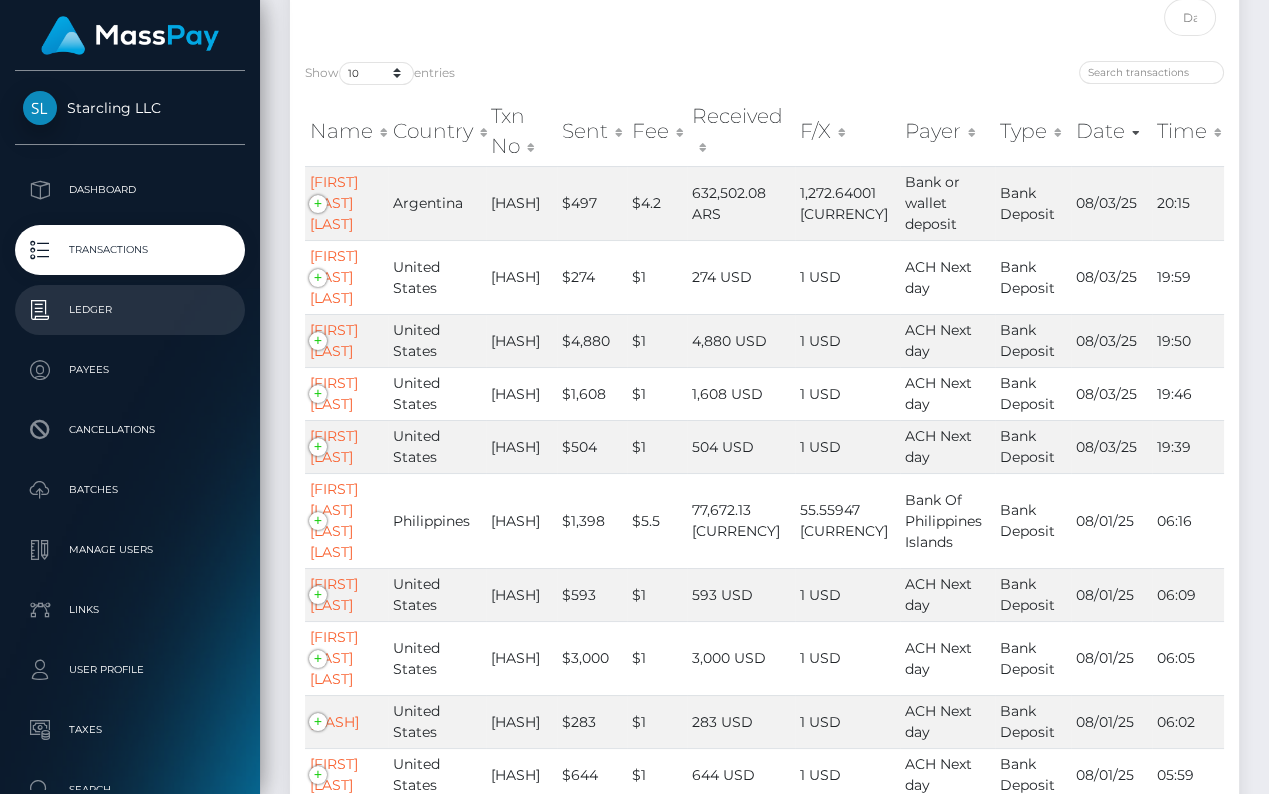 click on "Ledger" at bounding box center (130, 310) 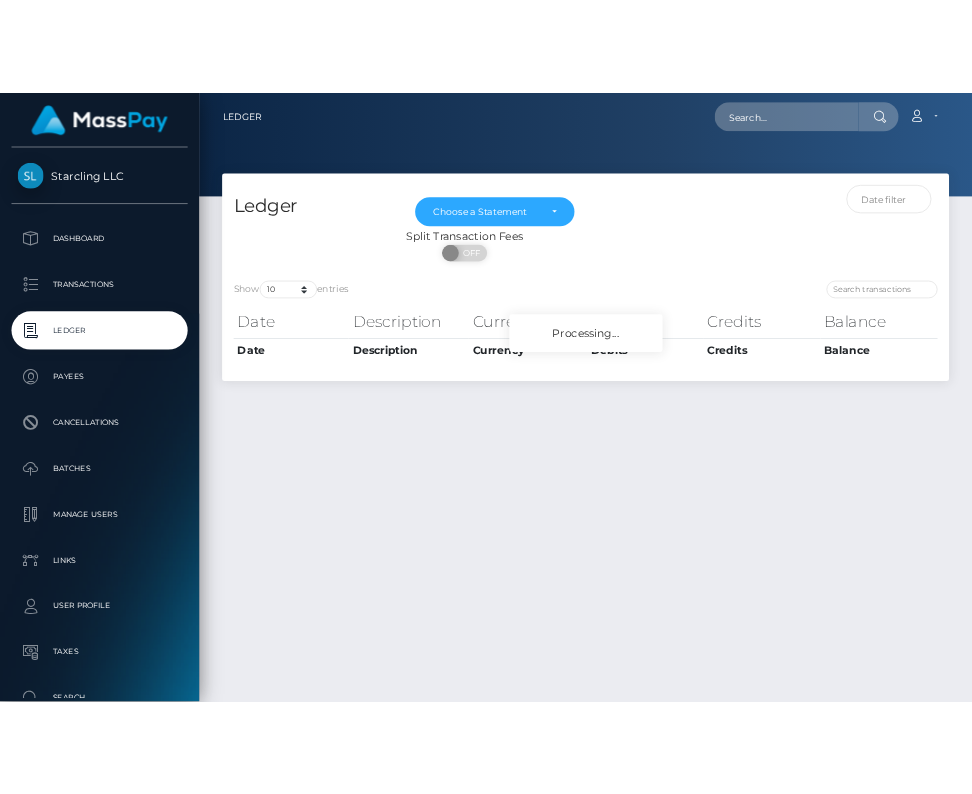 scroll, scrollTop: 0, scrollLeft: 0, axis: both 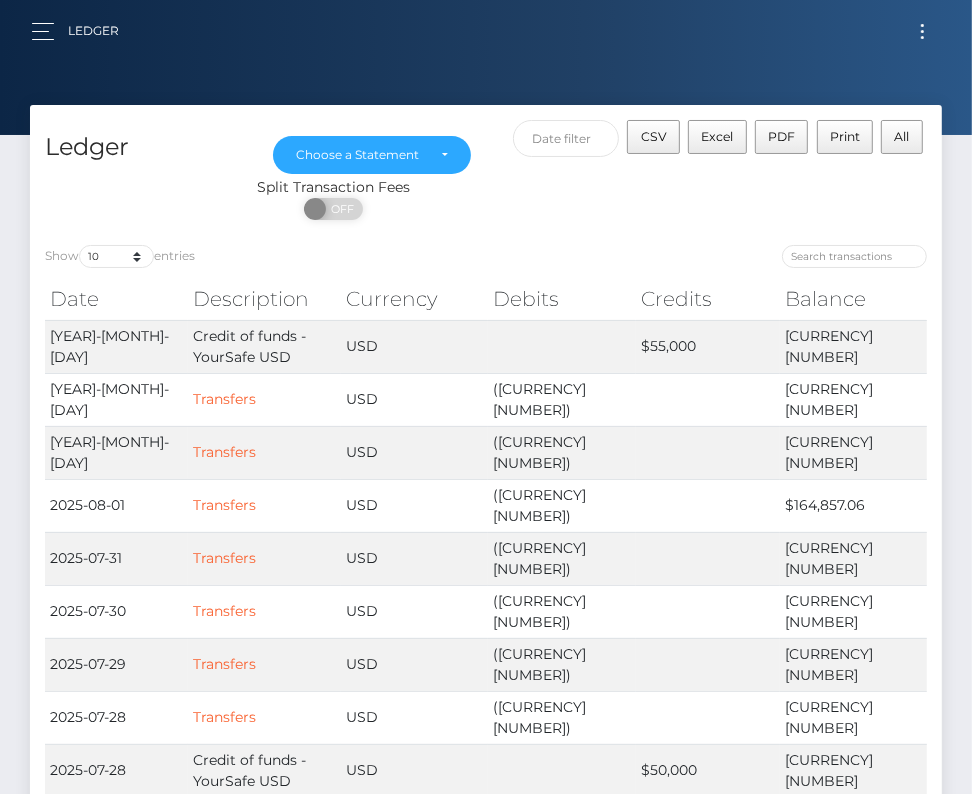click on "Ledger" at bounding box center (83, 31) 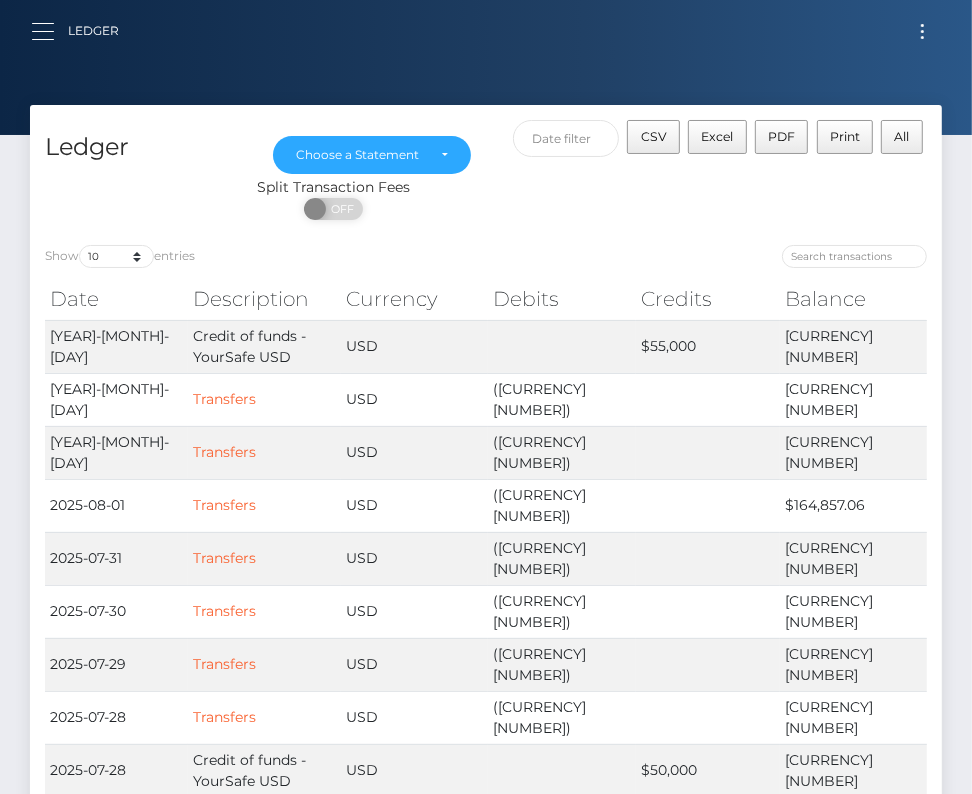 click at bounding box center (49, 31) 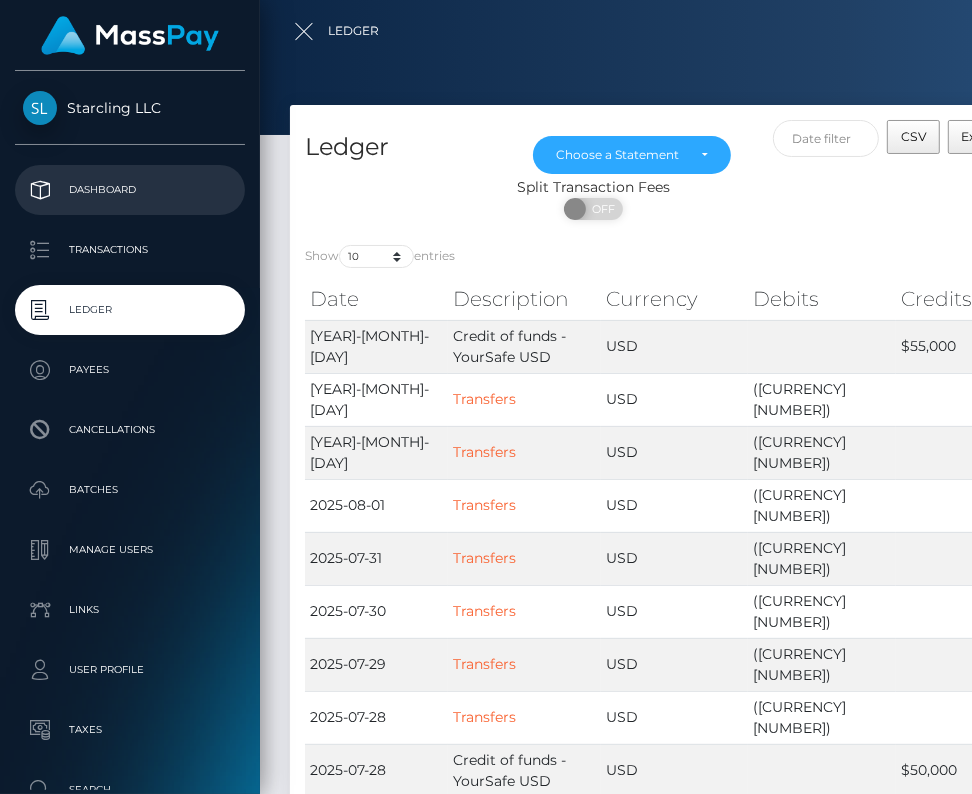 click on "Dashboard" at bounding box center [130, 190] 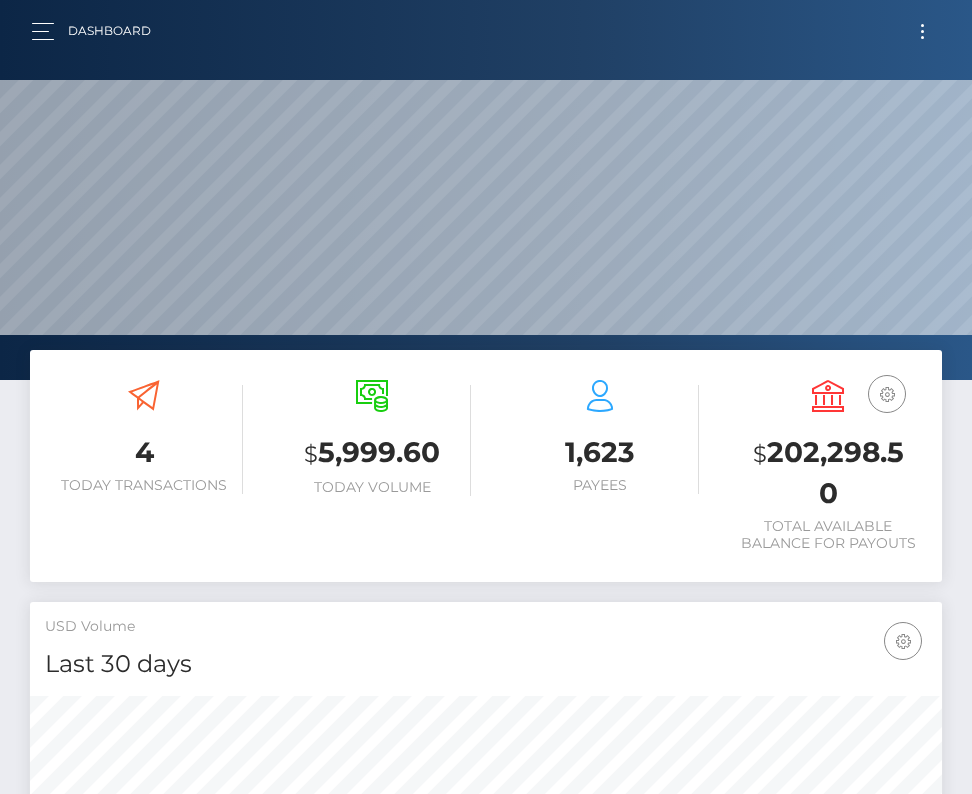 scroll, scrollTop: 0, scrollLeft: 0, axis: both 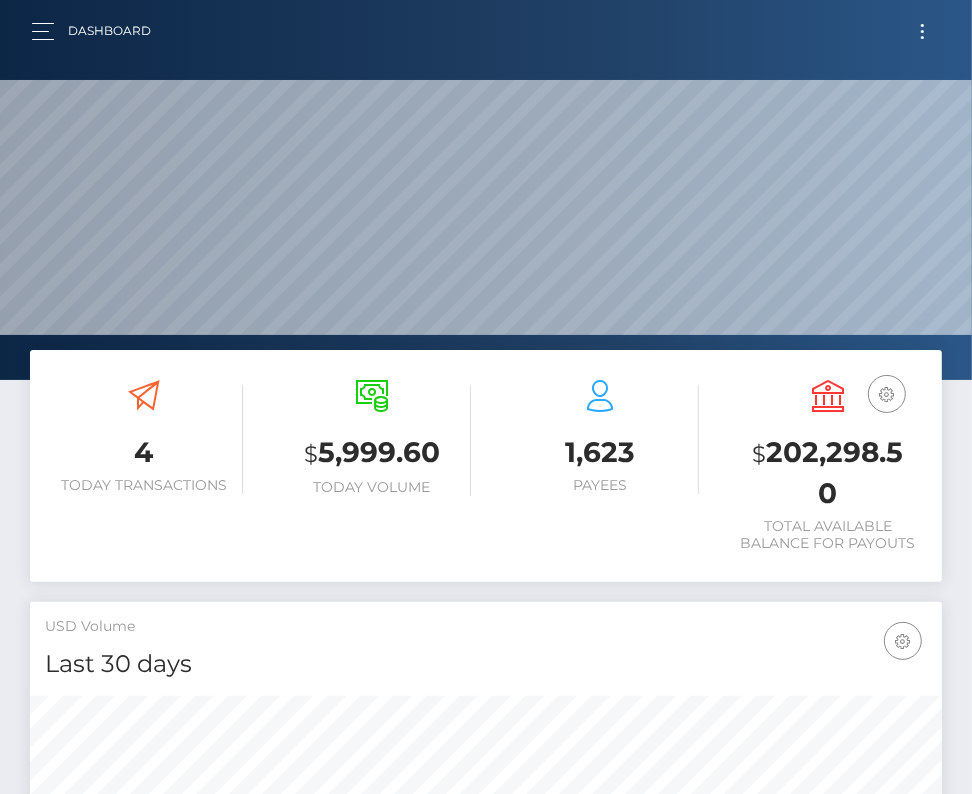 click at bounding box center [922, 31] 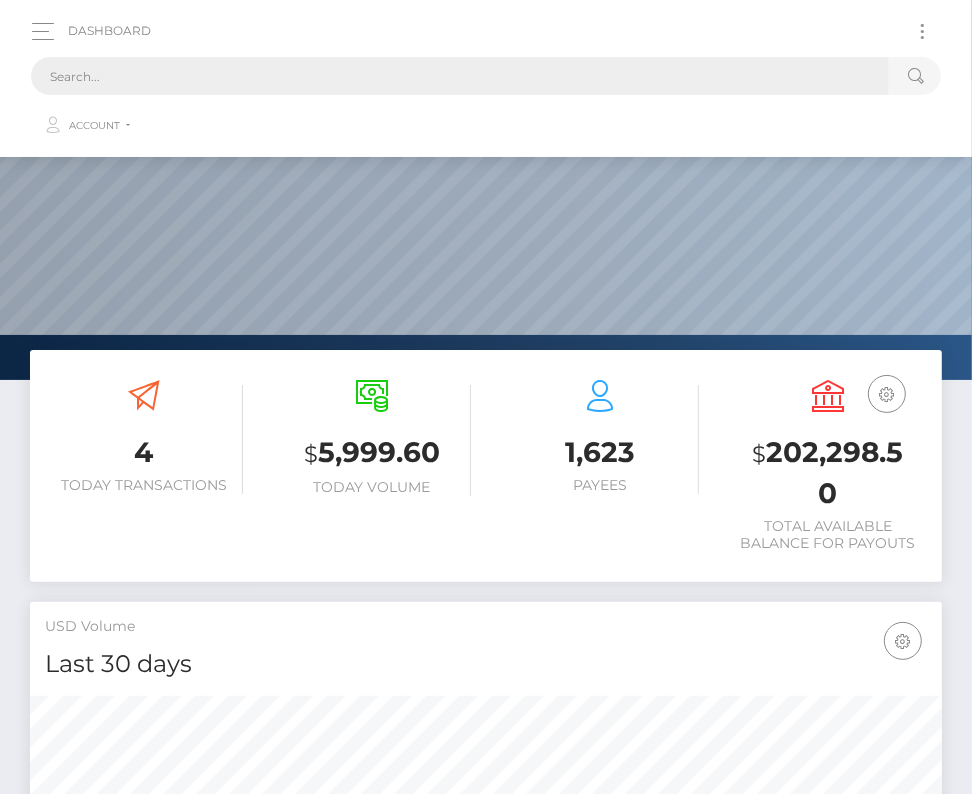 click at bounding box center (460, 76) 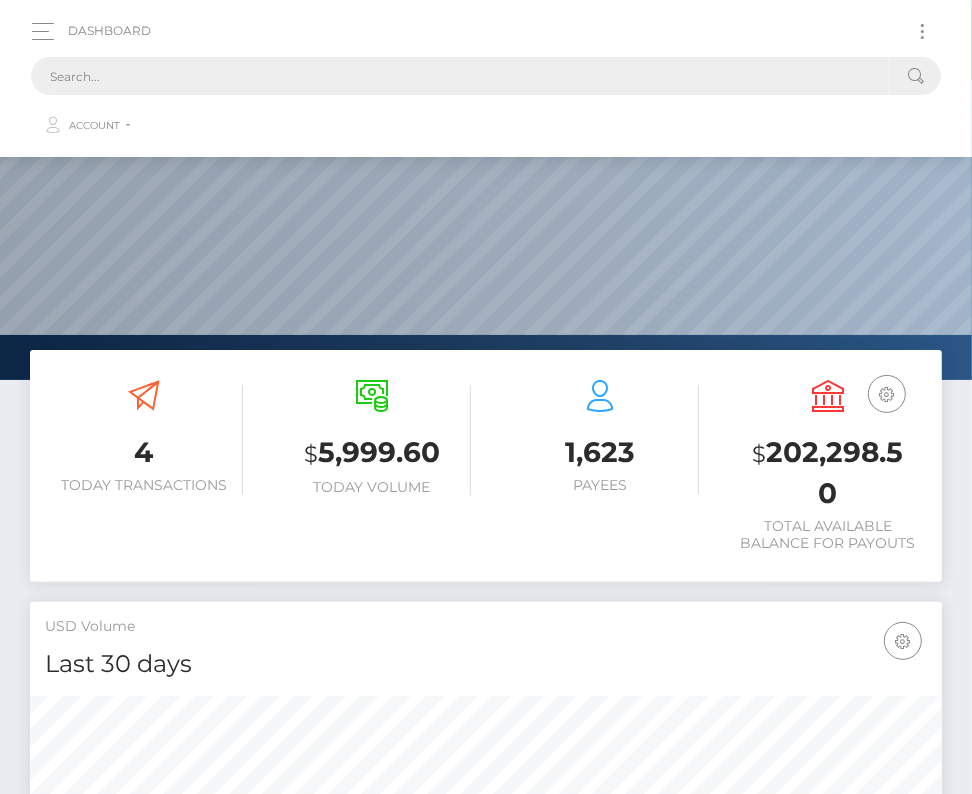 paste on "644261" 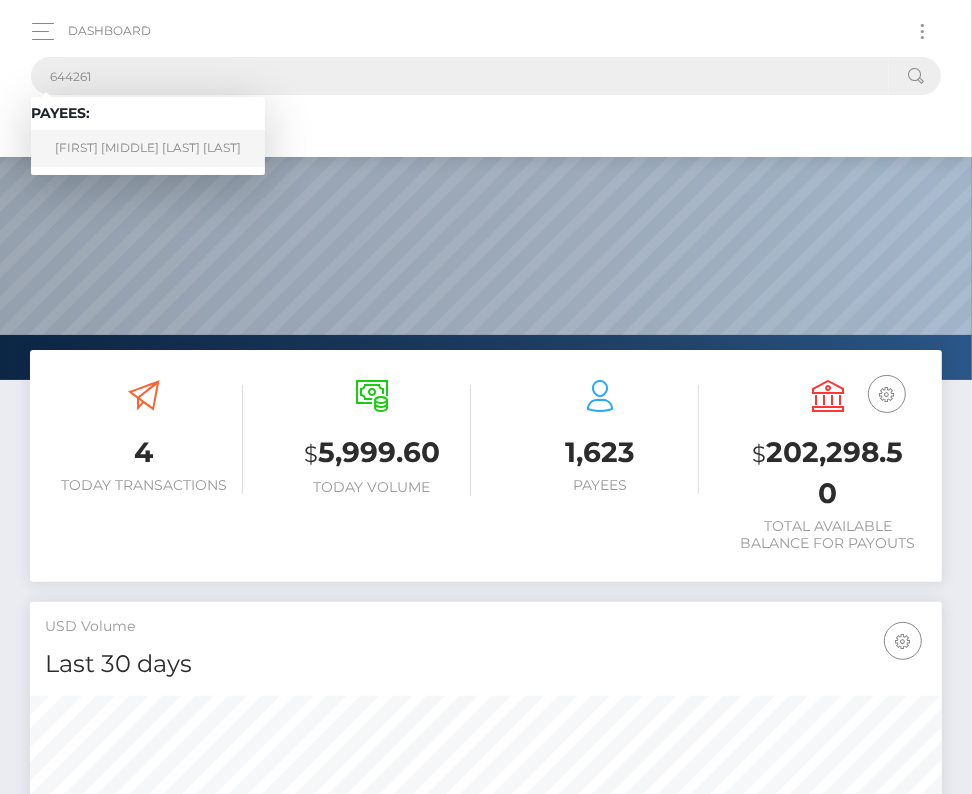 type on "644261" 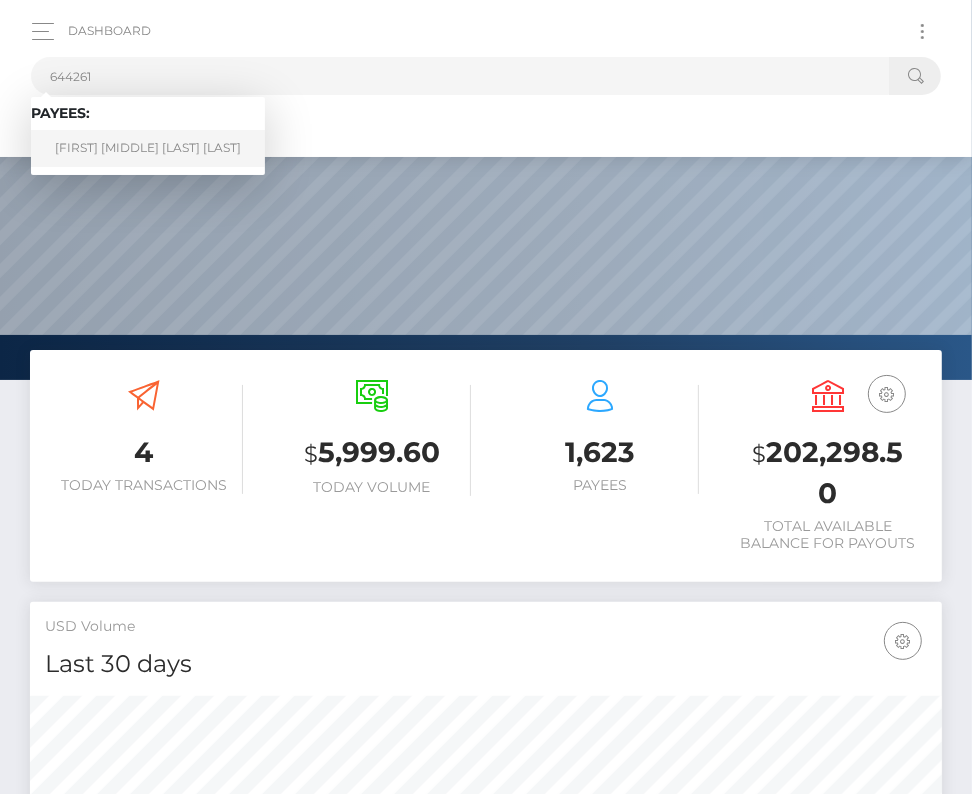 click on "Evan George Martin Schulz" at bounding box center [148, 148] 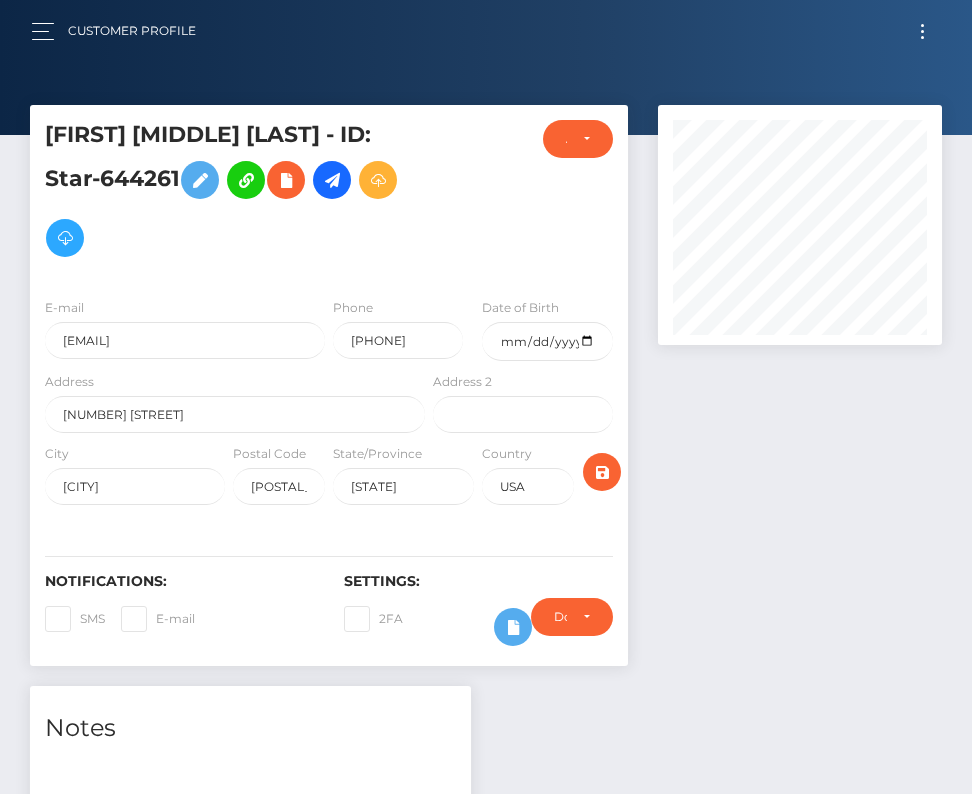 scroll, scrollTop: 0, scrollLeft: 0, axis: both 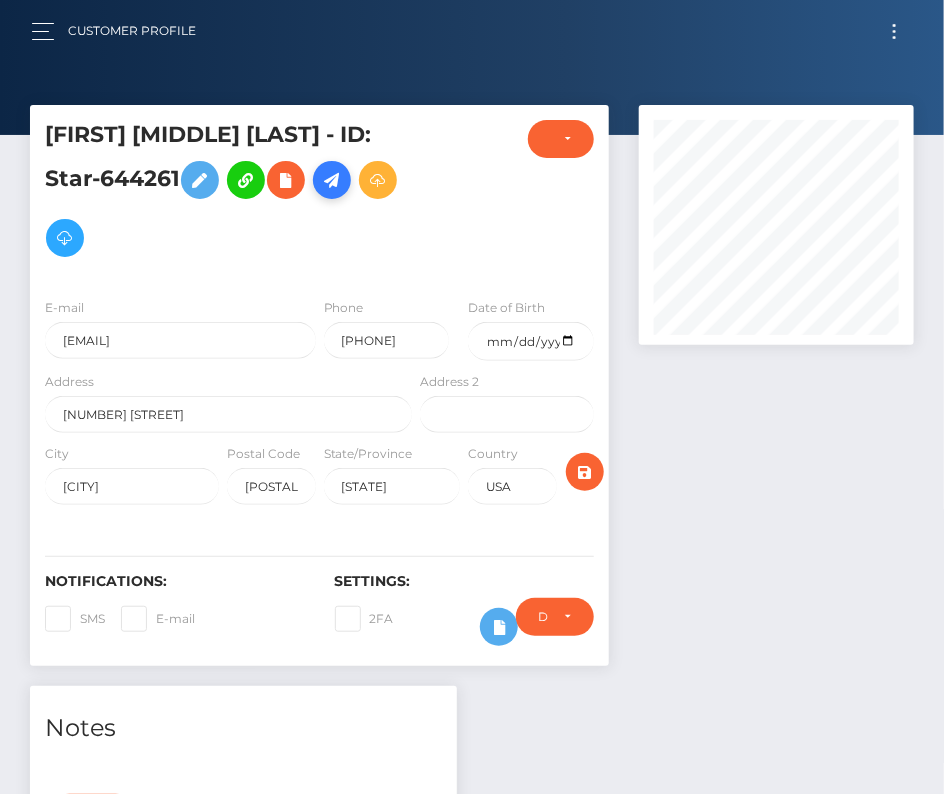click at bounding box center [332, 180] 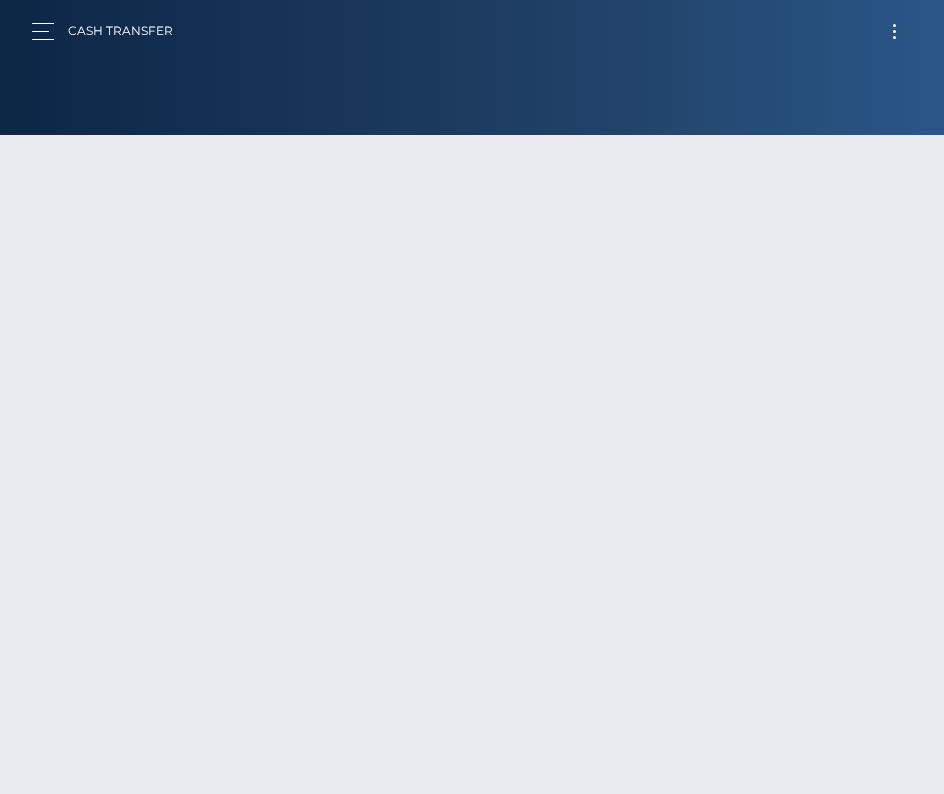 scroll, scrollTop: 0, scrollLeft: 0, axis: both 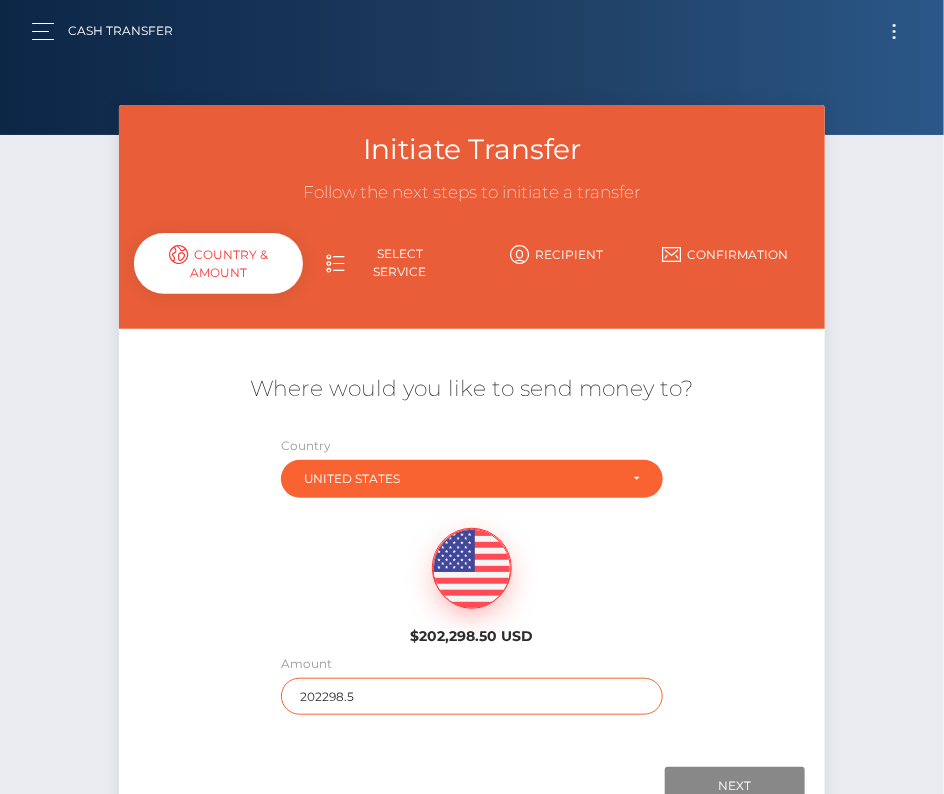 click on "202298.5" at bounding box center [472, 696] 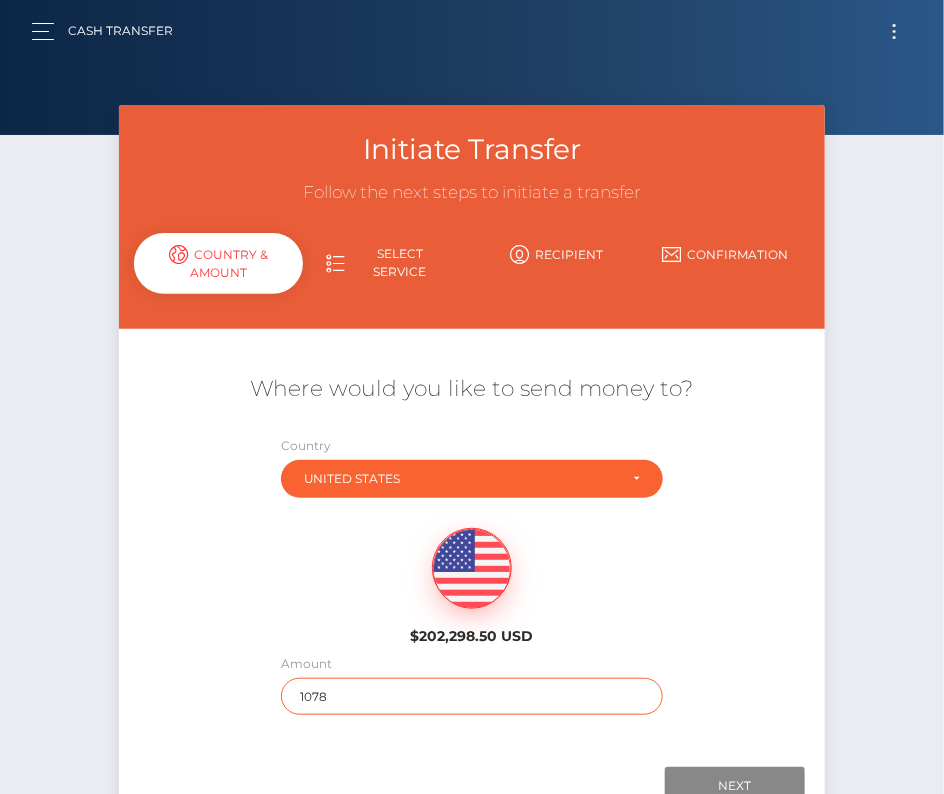 type on "1078" 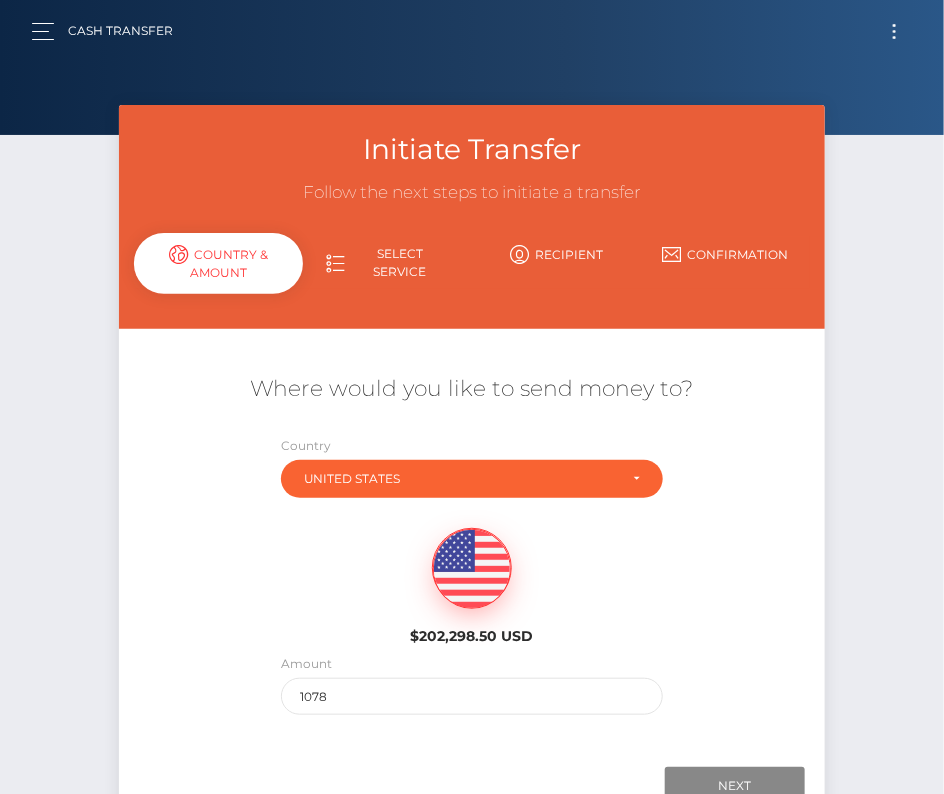 scroll, scrollTop: 41, scrollLeft: 0, axis: vertical 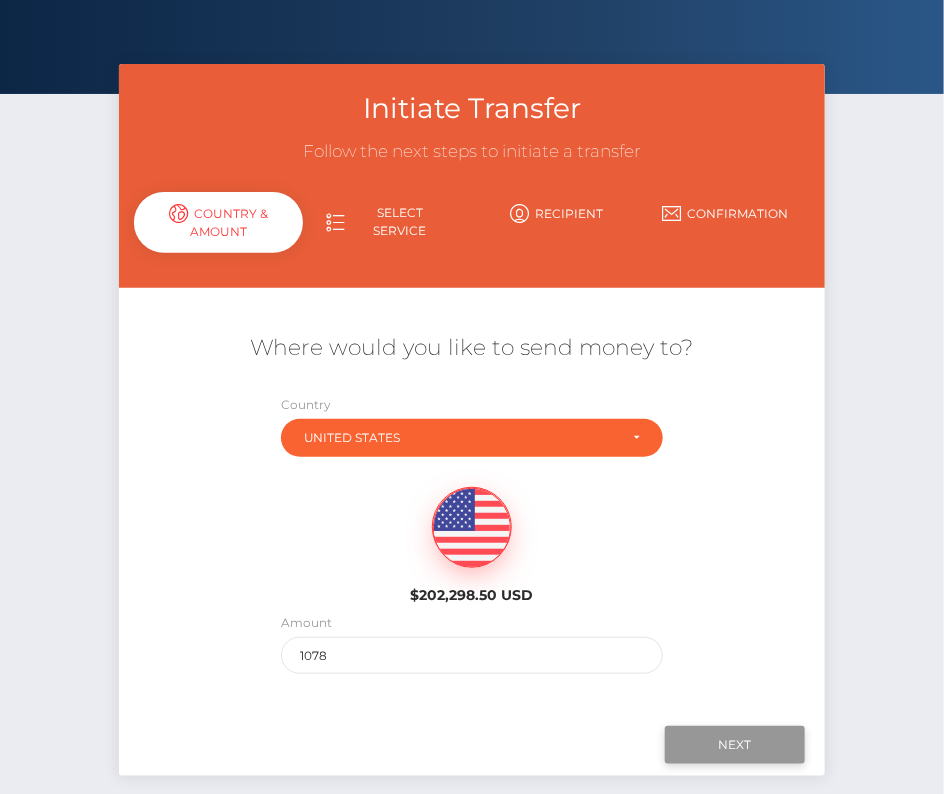 click on "Next" at bounding box center (735, 745) 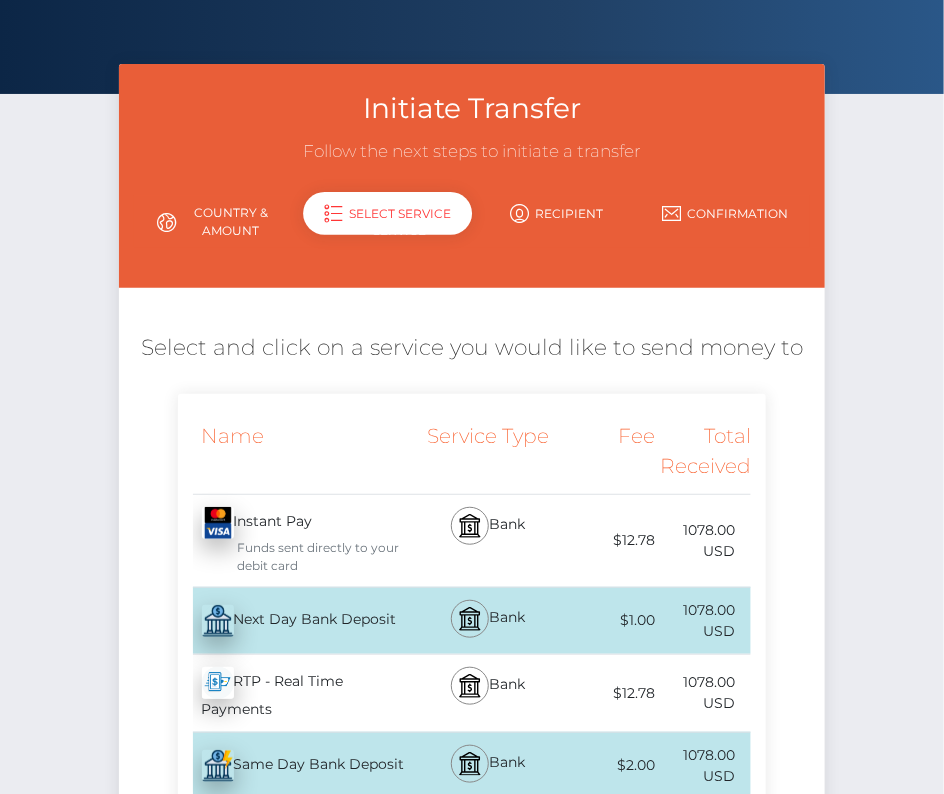click on "Next Day Bank Deposit  - USD" at bounding box center [297, 621] 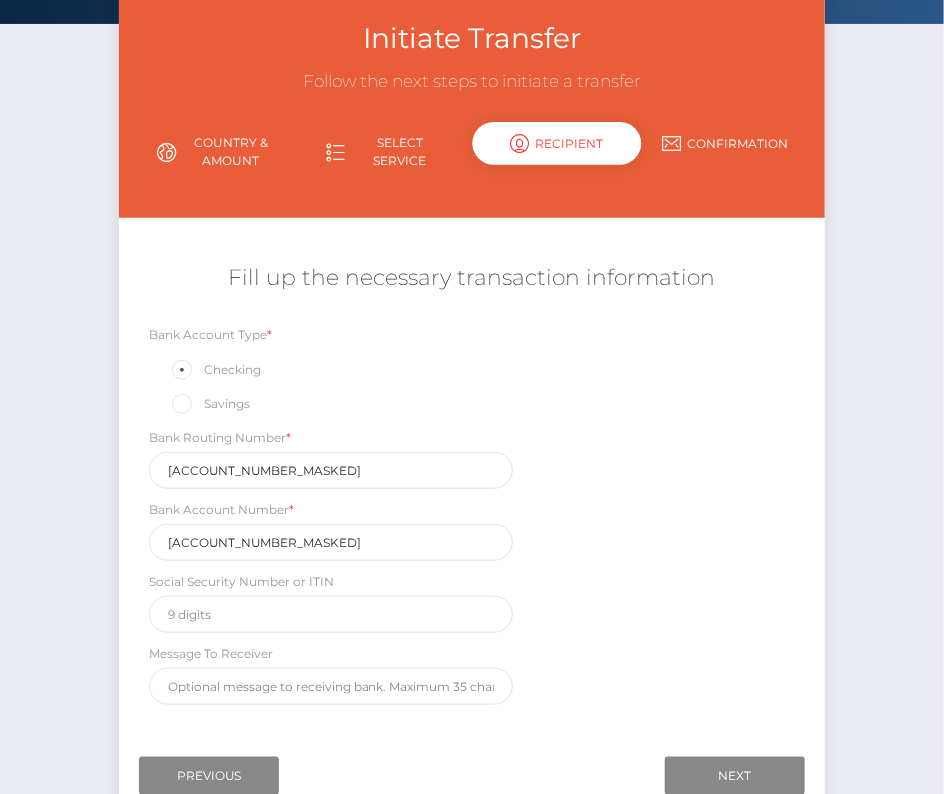 scroll, scrollTop: 221, scrollLeft: 0, axis: vertical 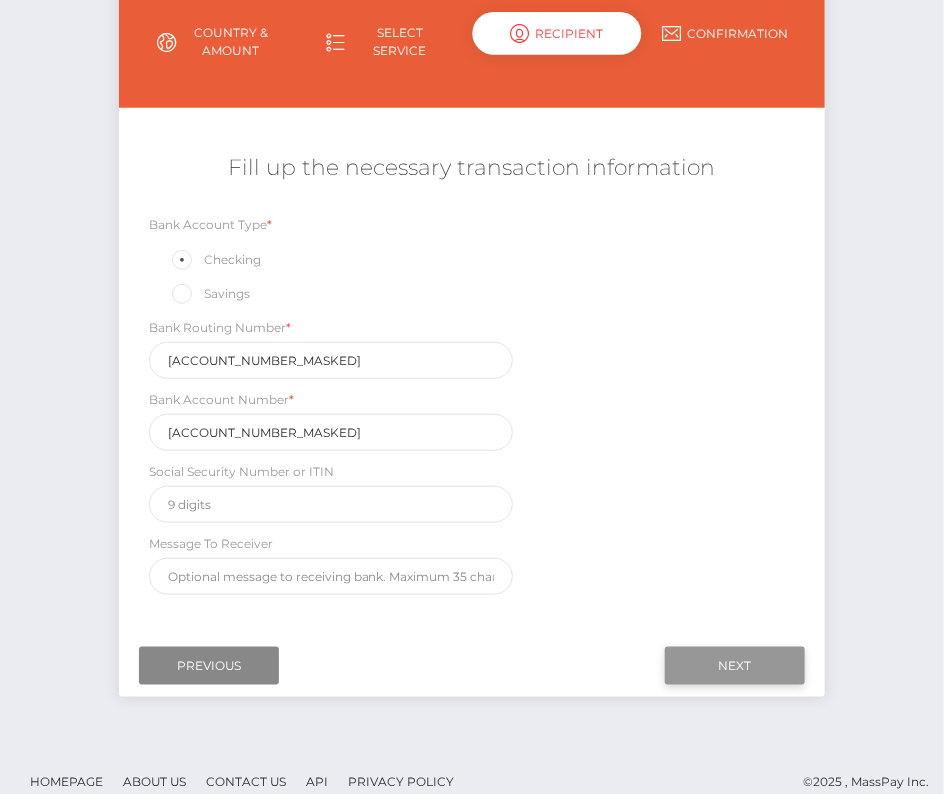 click on "Next" at bounding box center [735, 666] 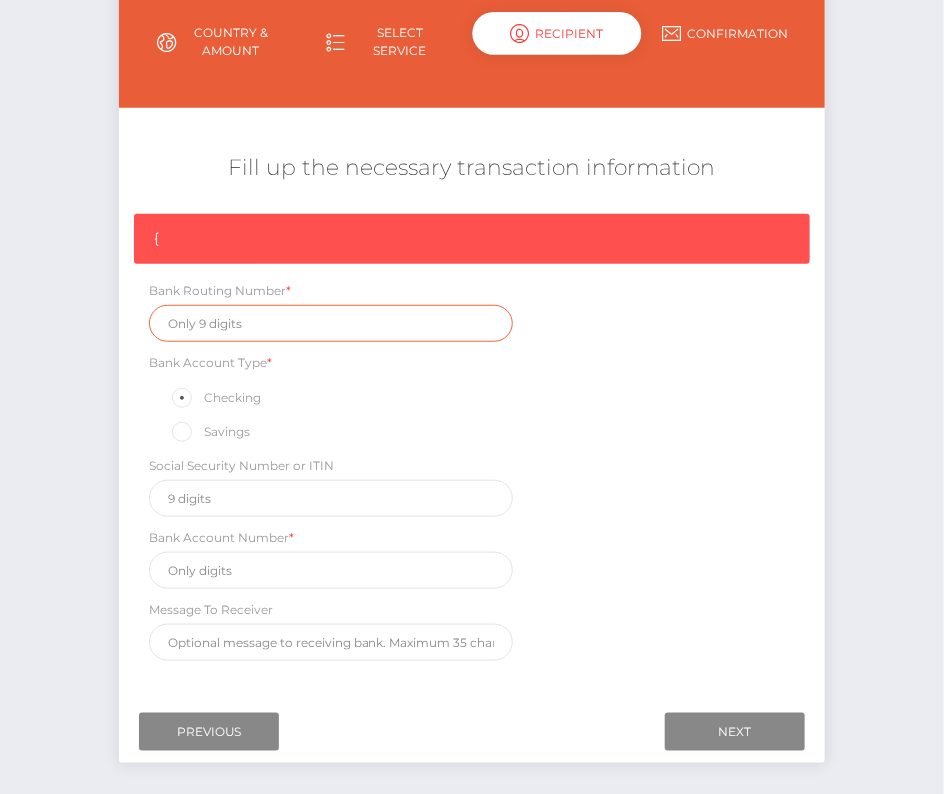 click at bounding box center (331, 323) 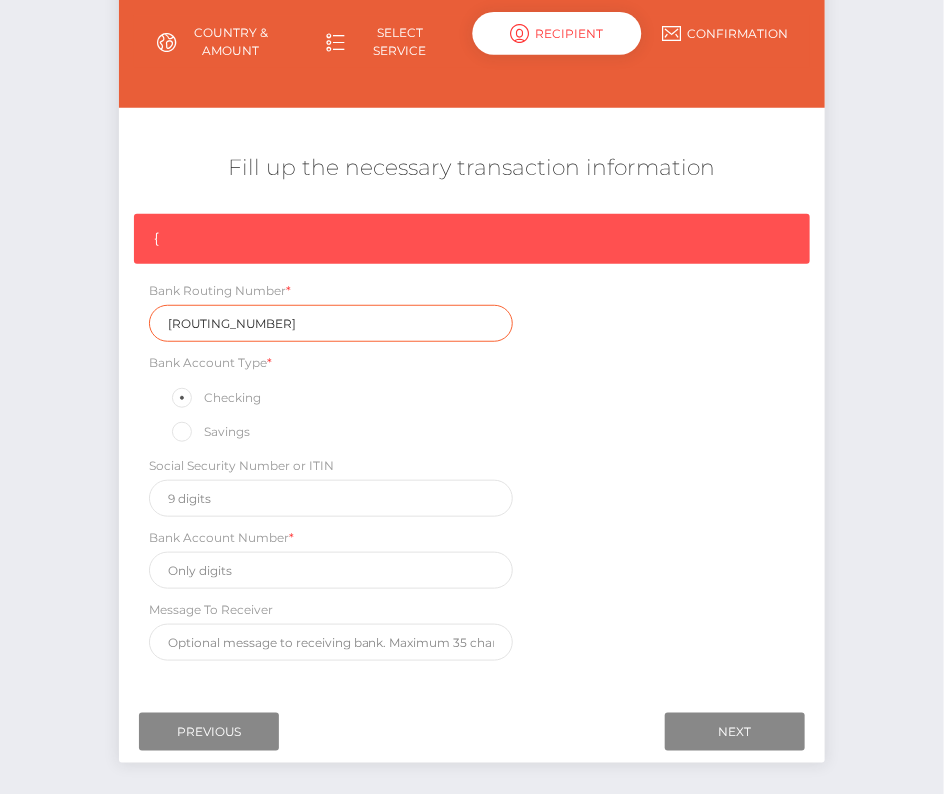 type on "211370150" 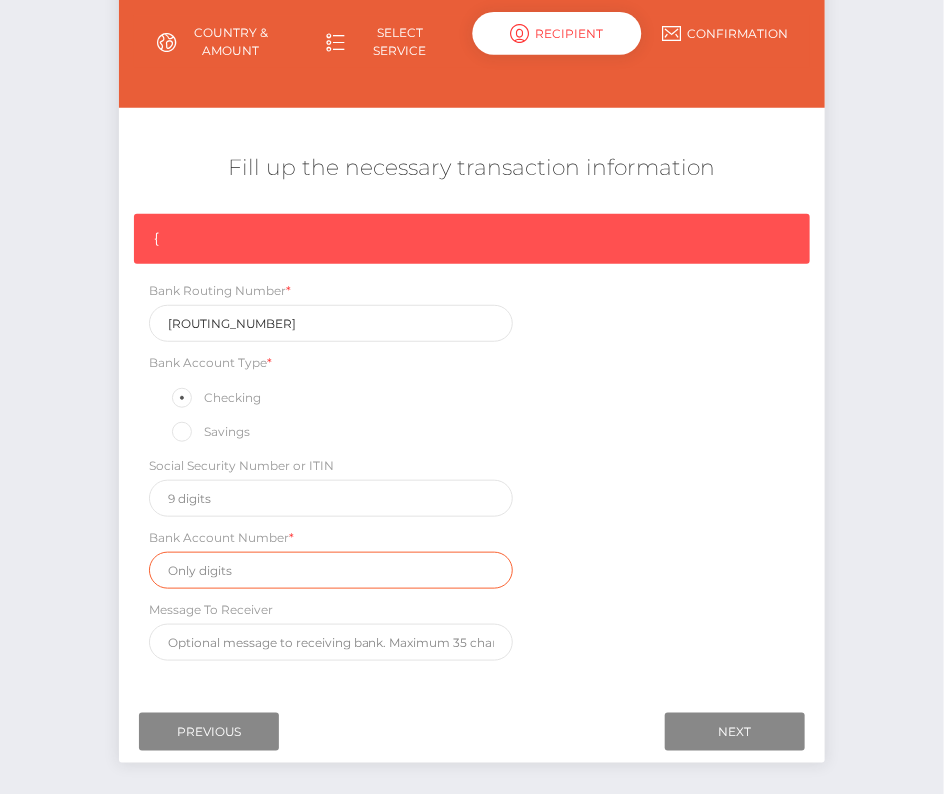 click at bounding box center (331, 570) 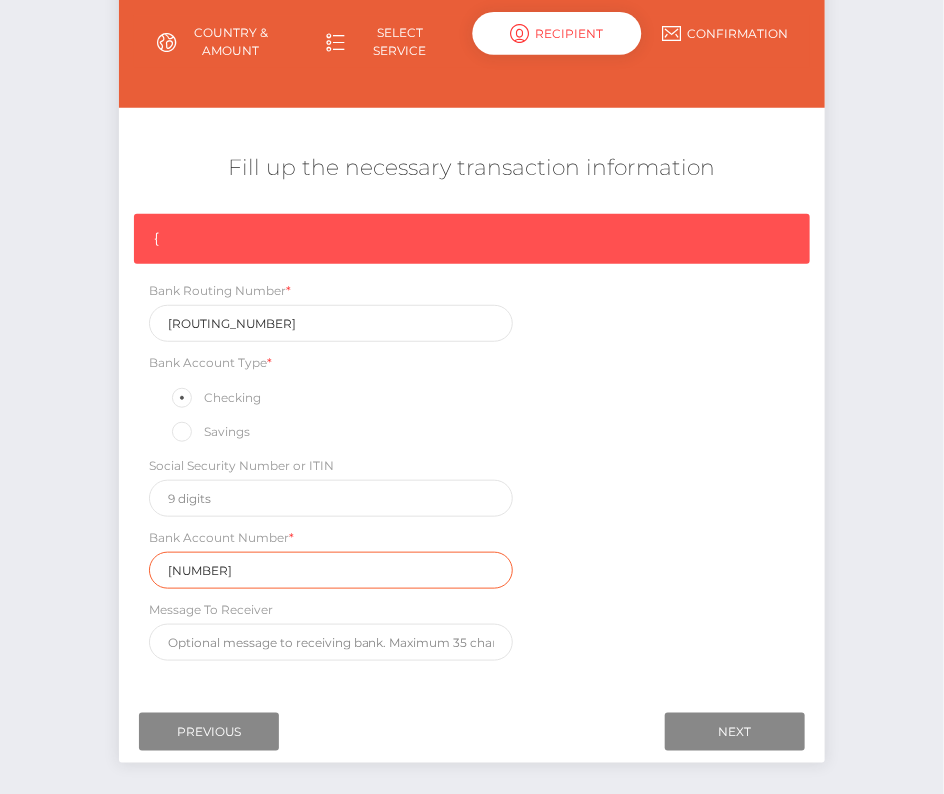 type on "102023322" 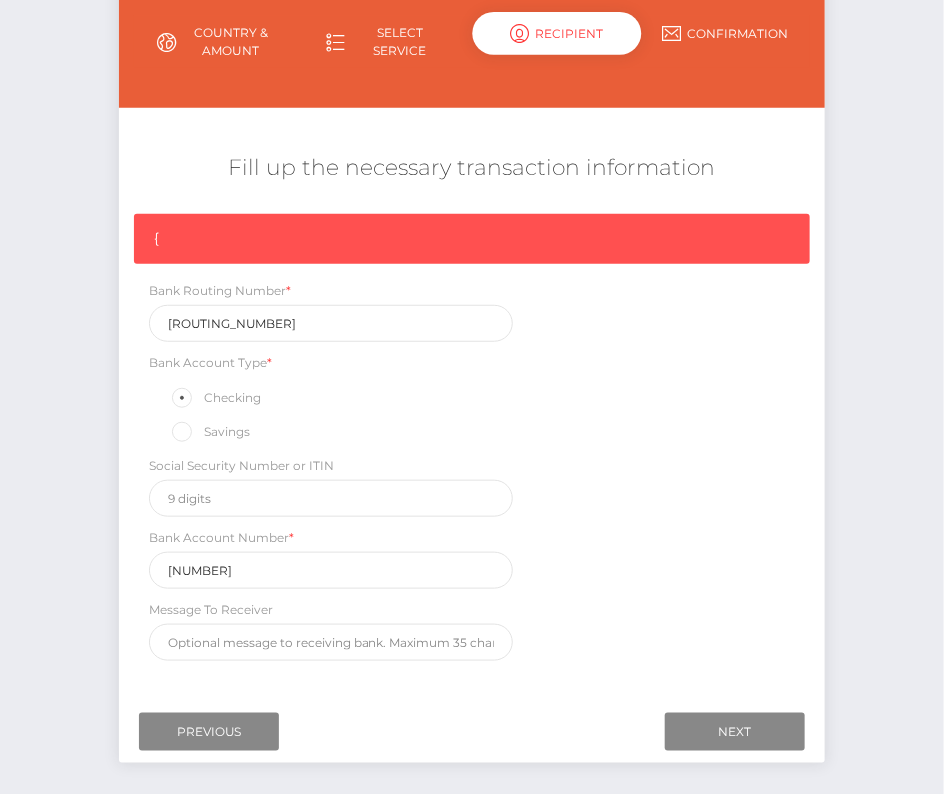 click on "{
Bank Routing Number  *
211370150
Bank Account Type  *
Checking
Savings
Social Security Number or ITIN
Bank Account Number  *
102023322
Message To Receiver" at bounding box center [472, 442] 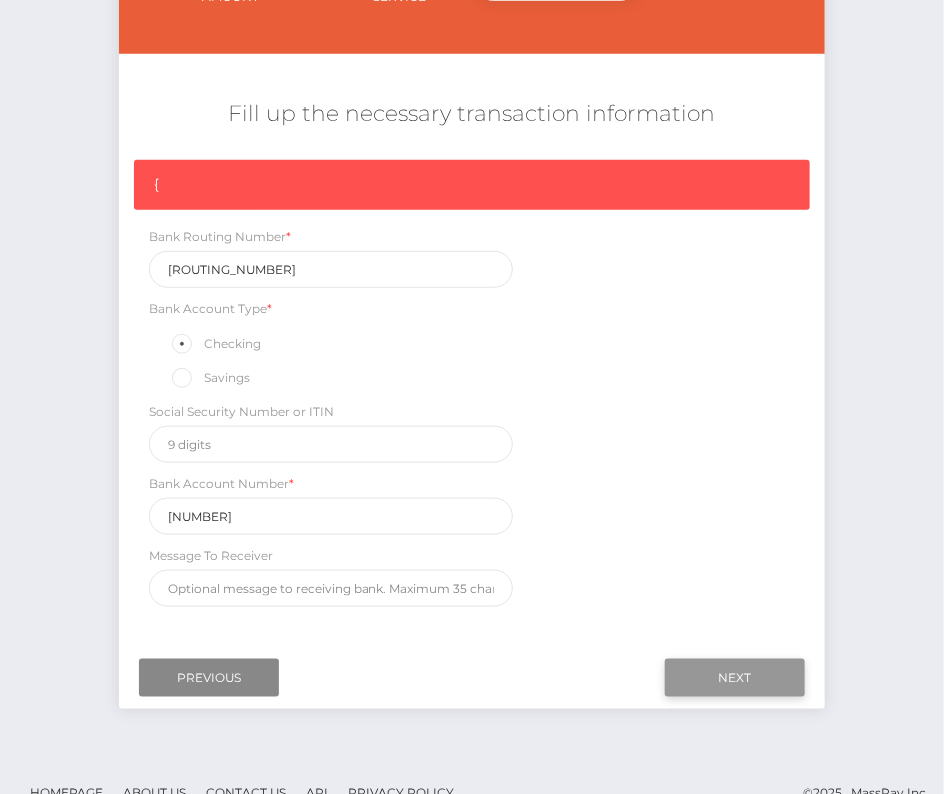 click on "Next" at bounding box center [735, 678] 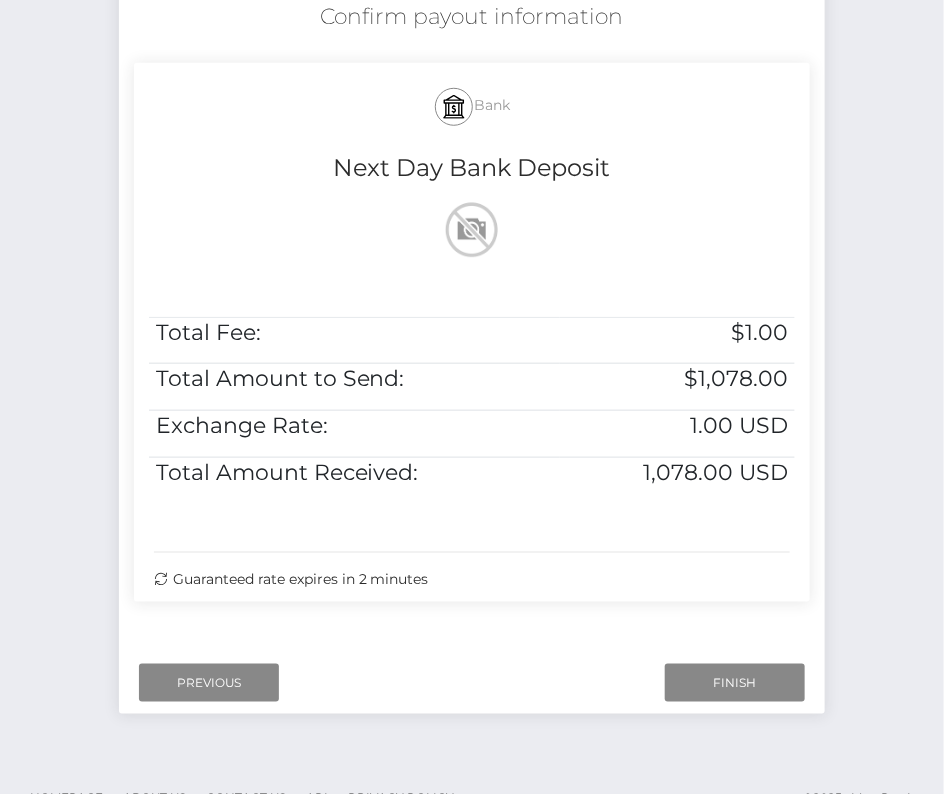 scroll, scrollTop: 401, scrollLeft: 0, axis: vertical 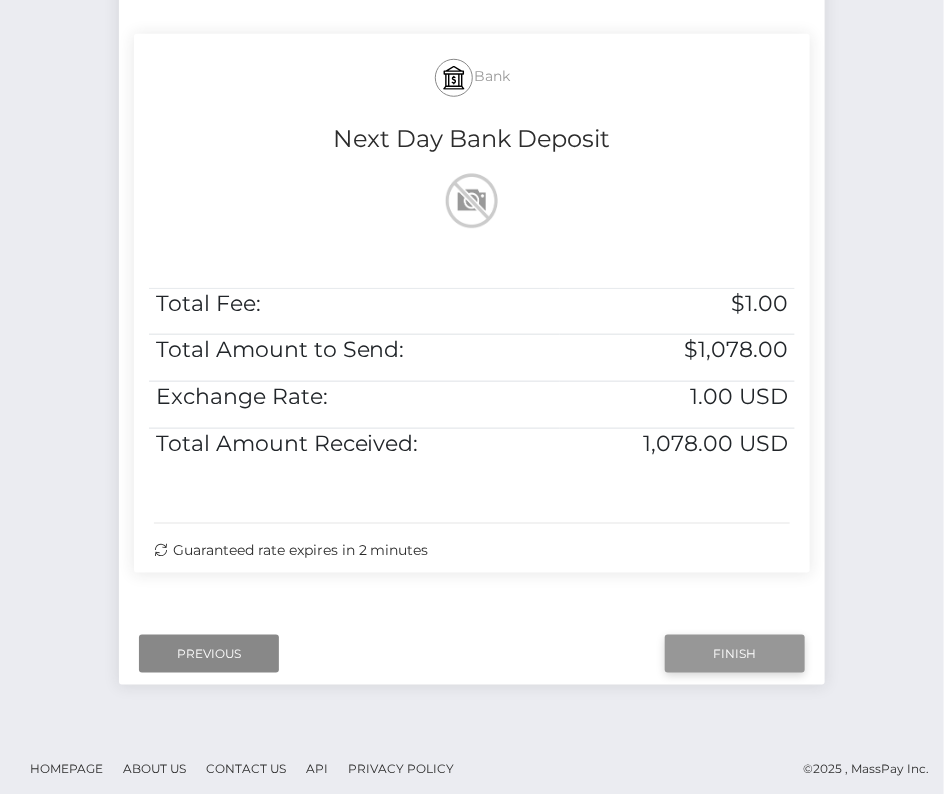 click on "Finish" at bounding box center [735, 654] 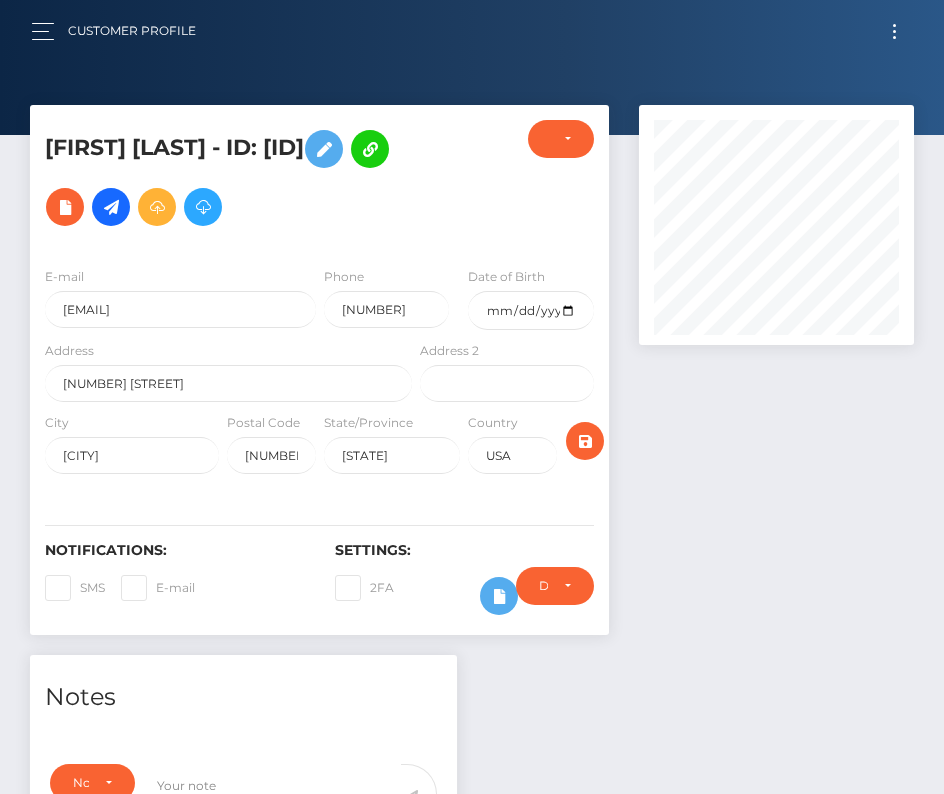scroll, scrollTop: 0, scrollLeft: 0, axis: both 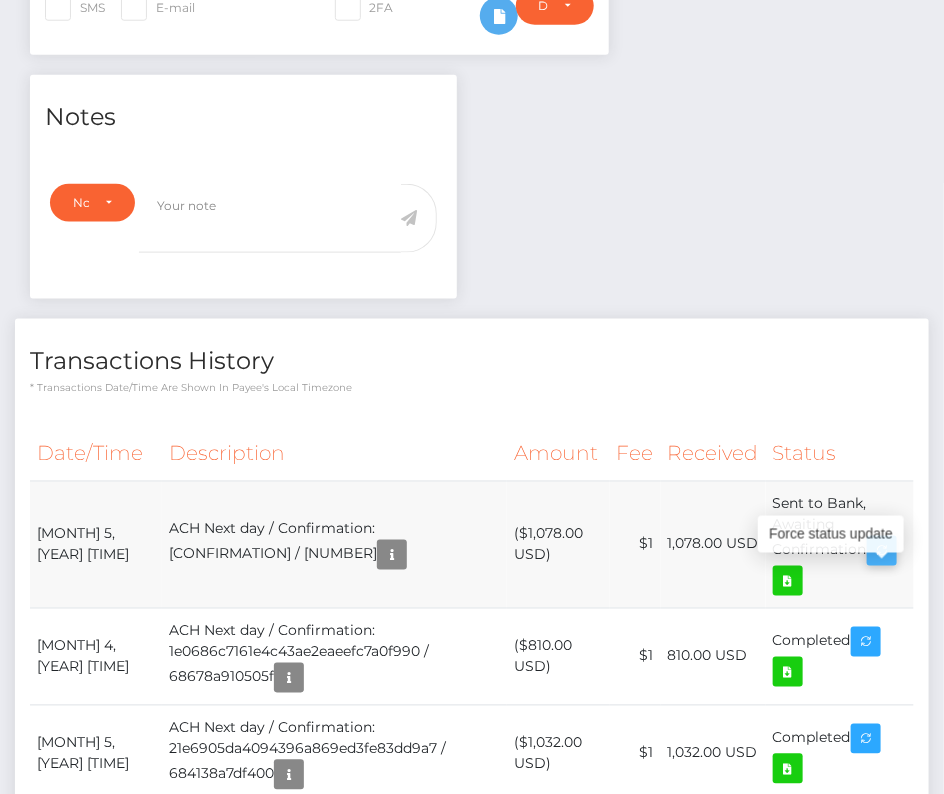 drag, startPoint x: 40, startPoint y: 558, endPoint x: 881, endPoint y: 586, distance: 841.466 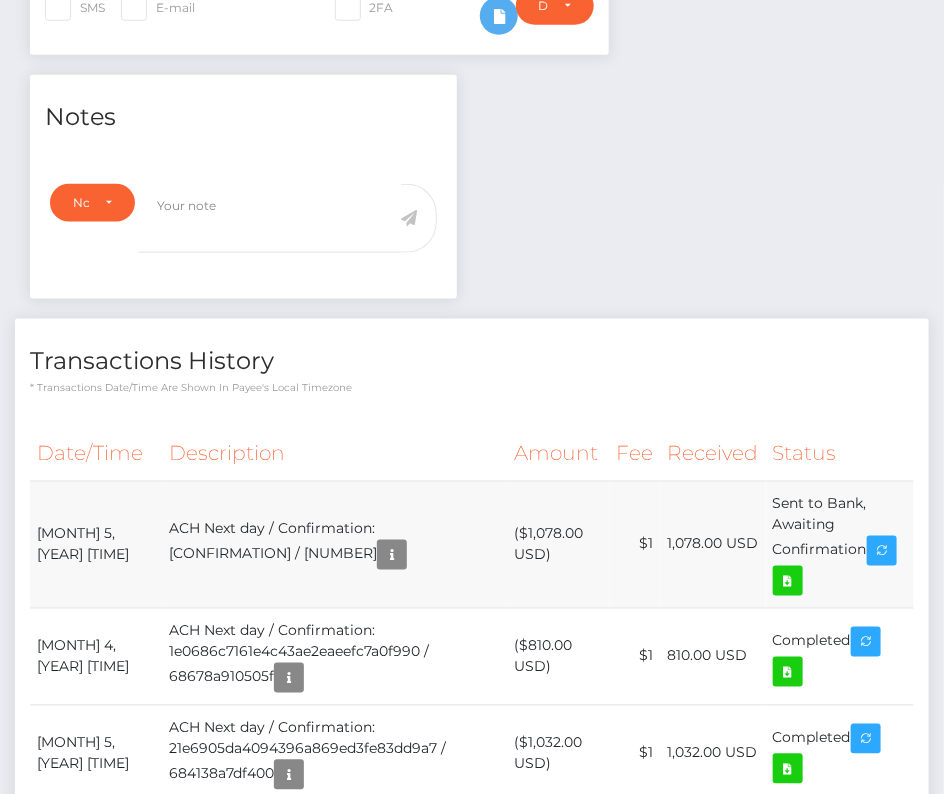 copy on "August  5, 2025 12:17AM
ACH Next day / Confirmation: 38e911f57ca143d5abfd809b946031e5 / 6891856199c7a
($1,078.00 USD)
$1
1,078.00 USD
Sent to Bank, Awaiting Confirmation" 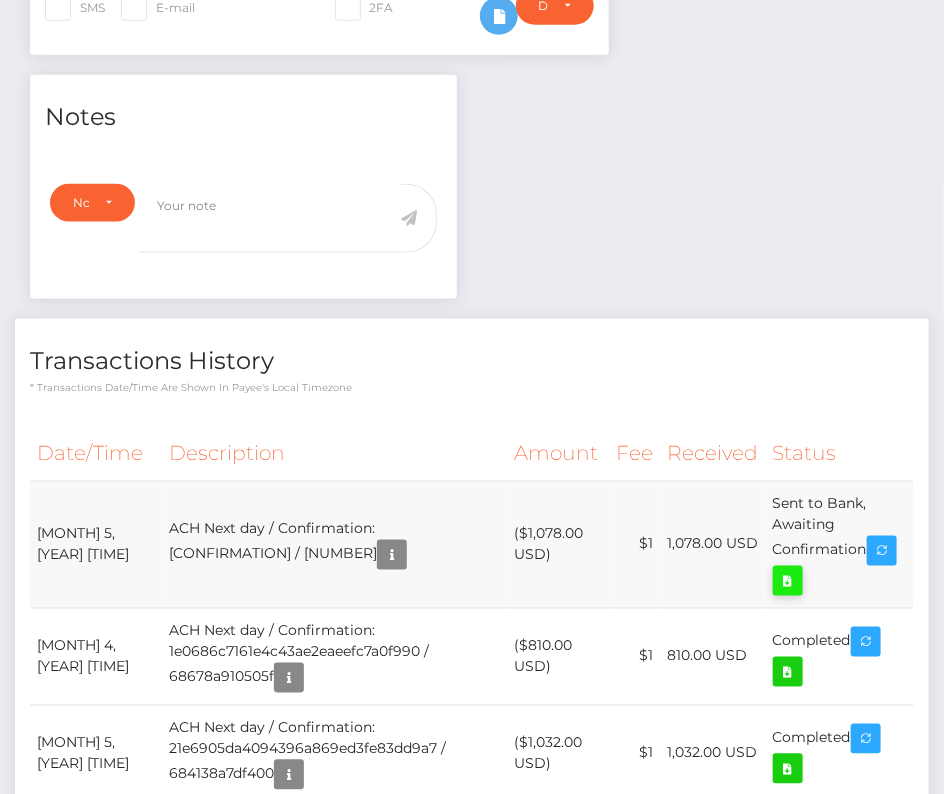 click at bounding box center [788, 581] 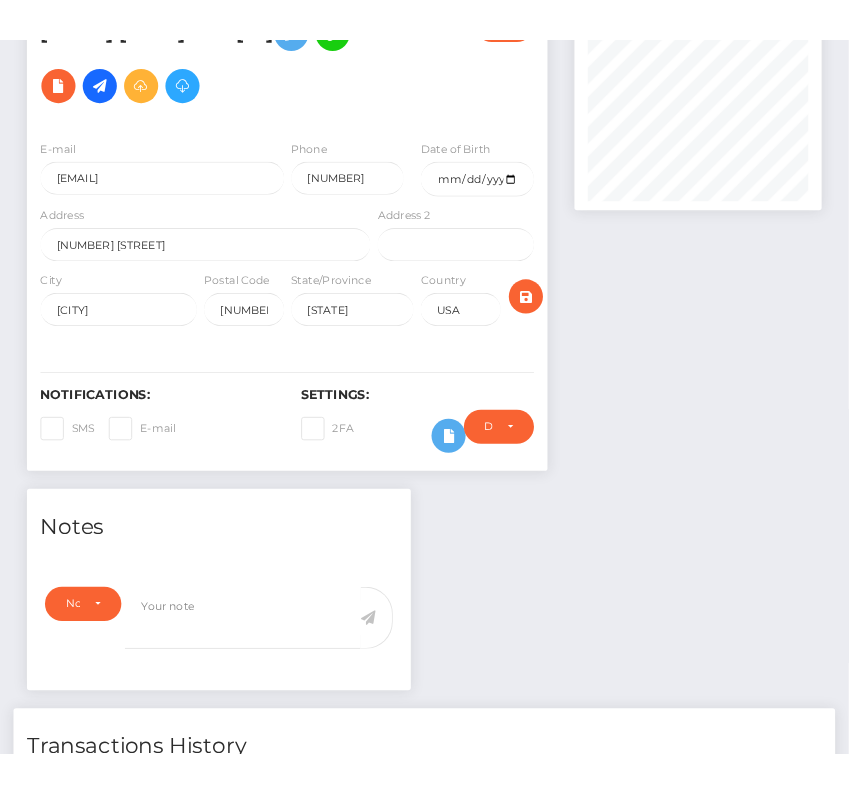 scroll, scrollTop: 0, scrollLeft: 0, axis: both 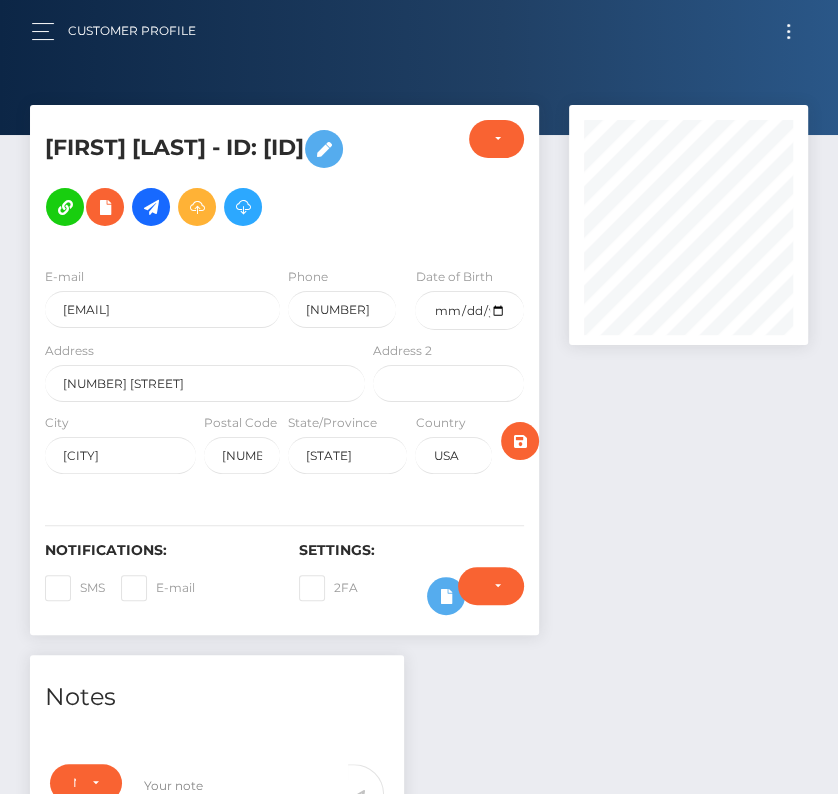 click at bounding box center [788, 31] 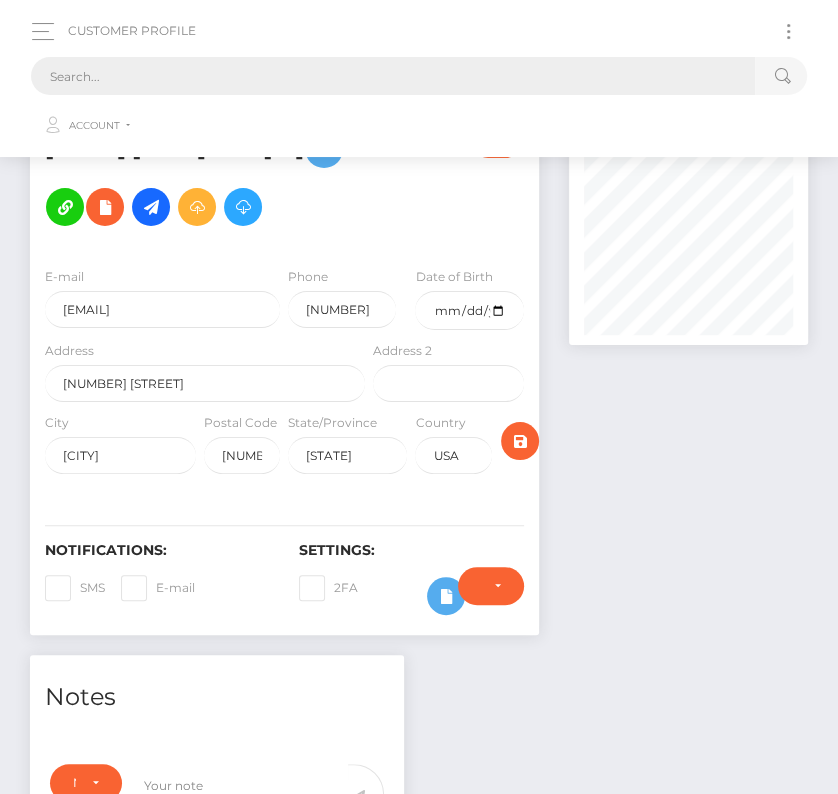 click at bounding box center (393, 76) 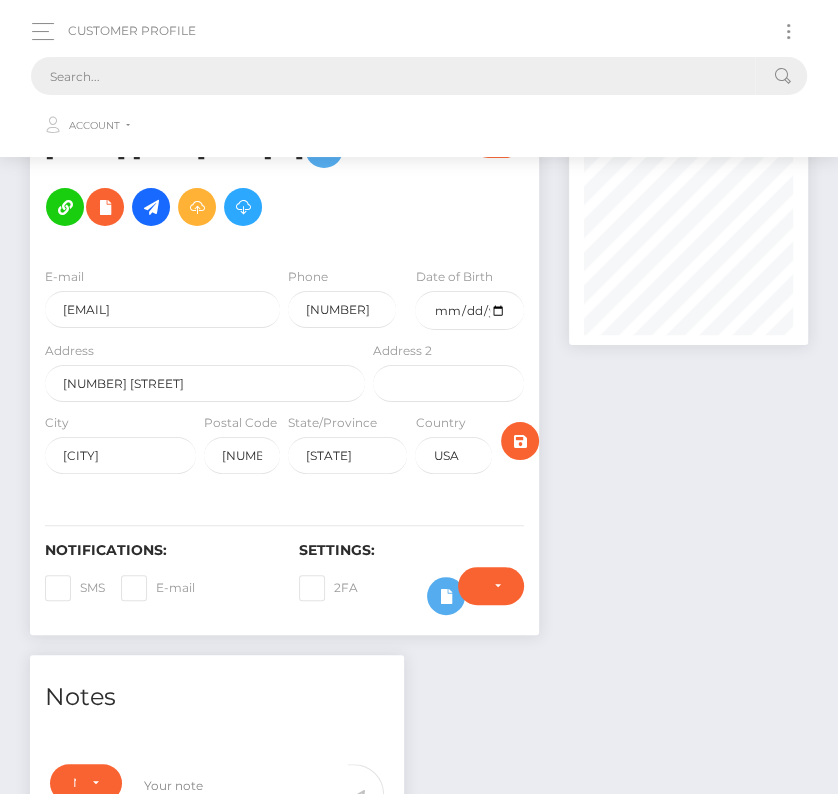 paste on "252494" 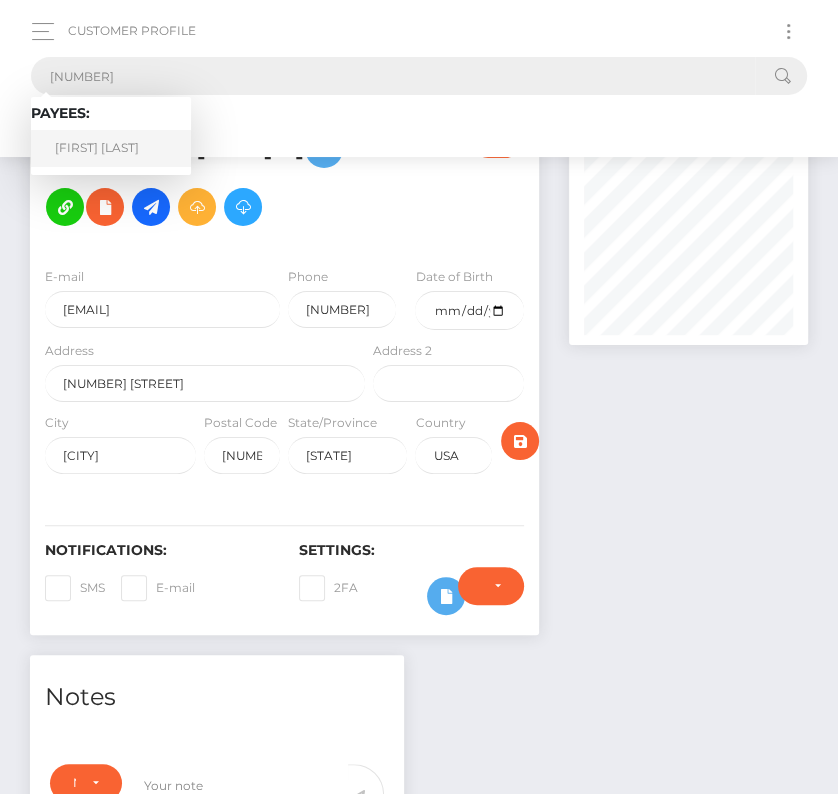 type on "252494" 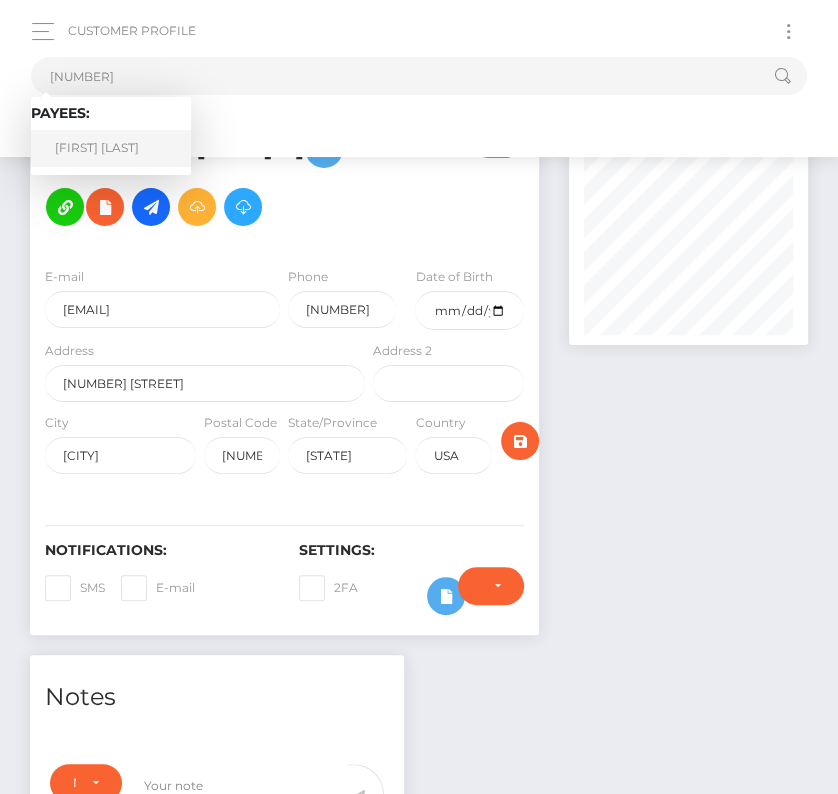 click on "Jonathan  Sivek" at bounding box center (111, 148) 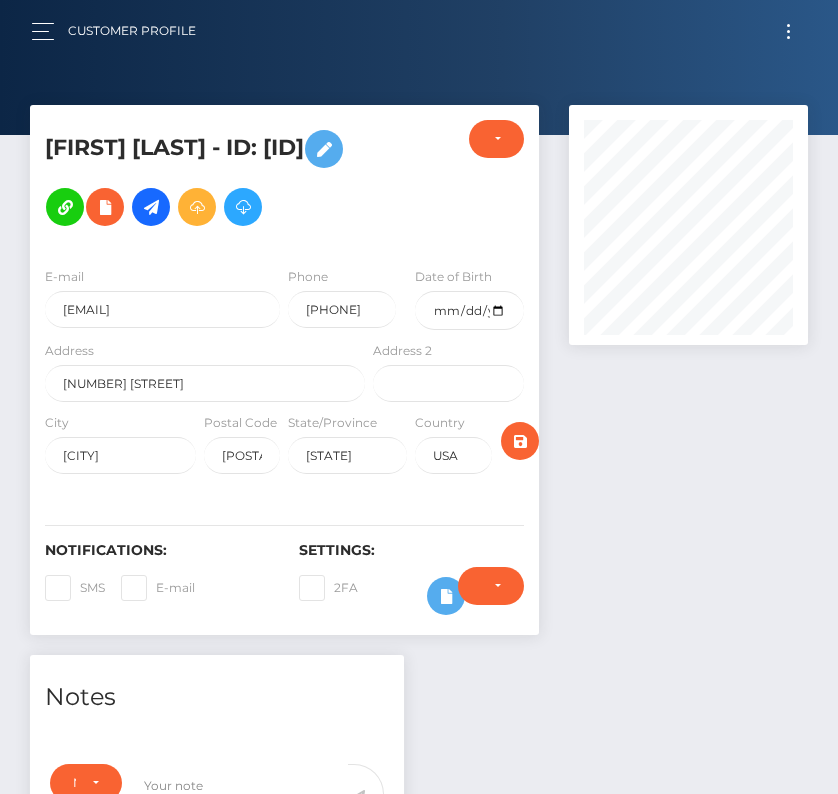 scroll, scrollTop: 0, scrollLeft: 0, axis: both 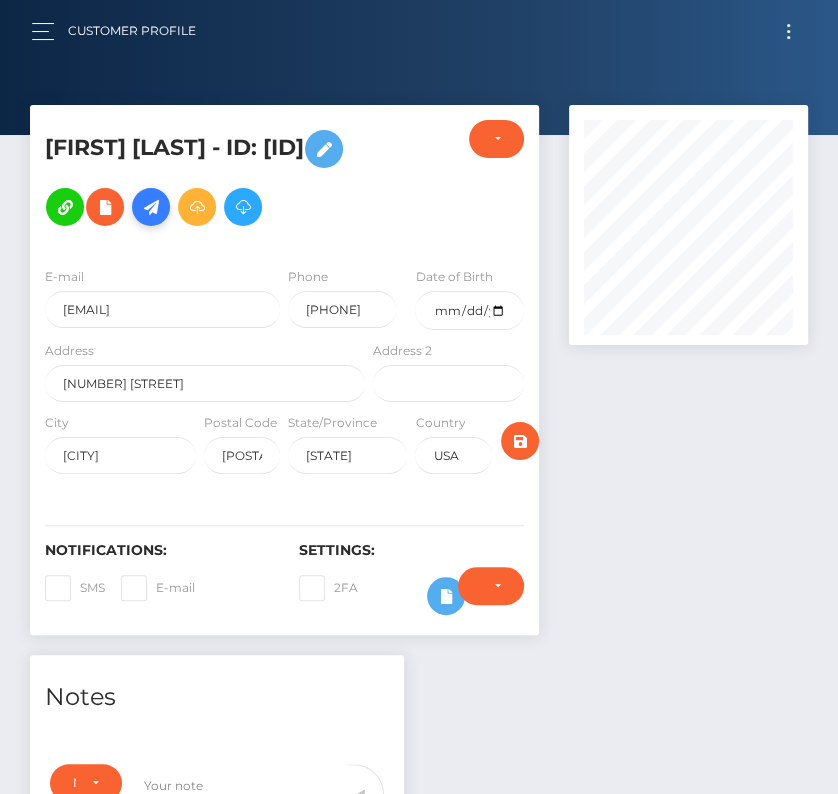click at bounding box center (151, 207) 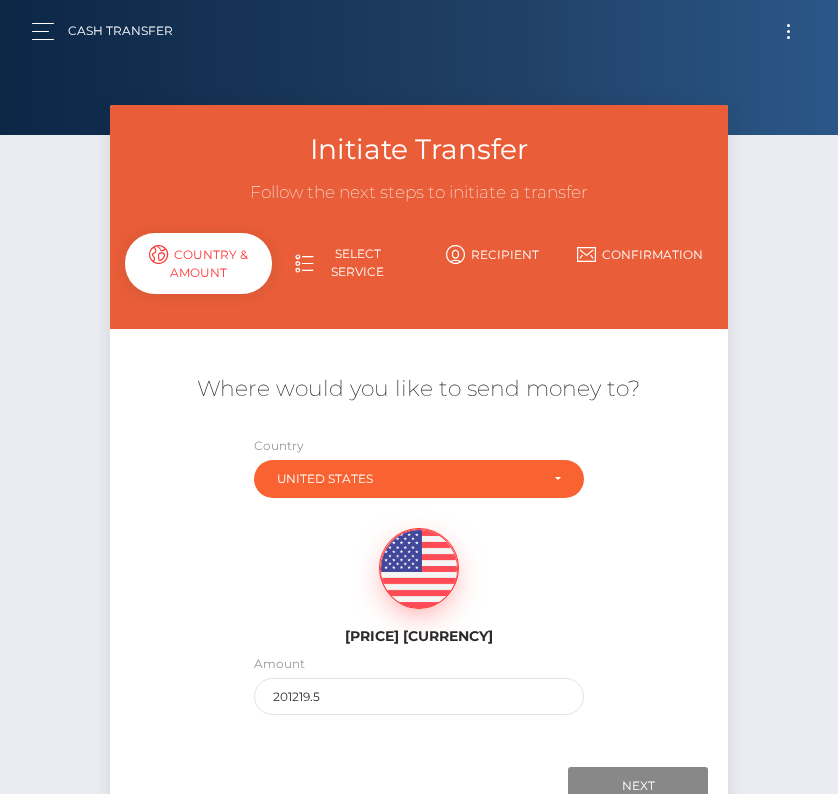 scroll, scrollTop: 0, scrollLeft: 0, axis: both 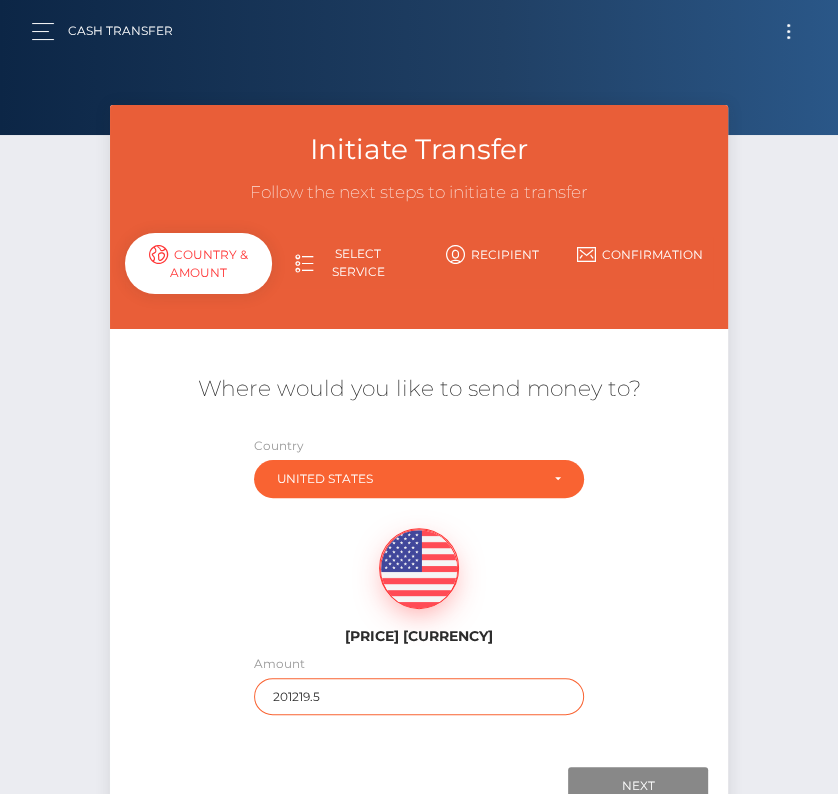 click on "201219.5" at bounding box center [419, 696] 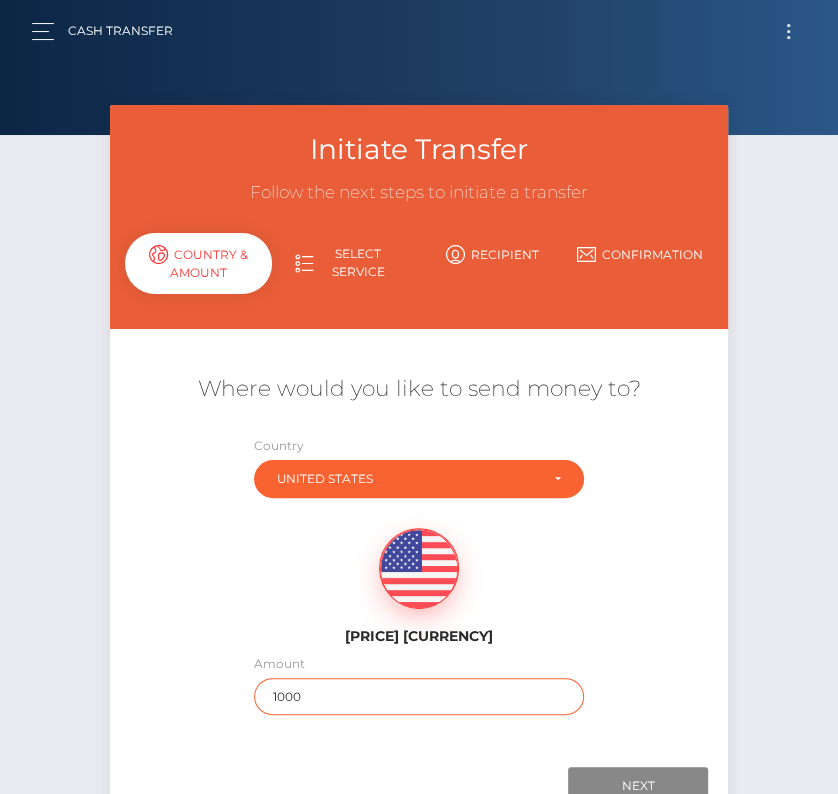 scroll, scrollTop: 124, scrollLeft: 0, axis: vertical 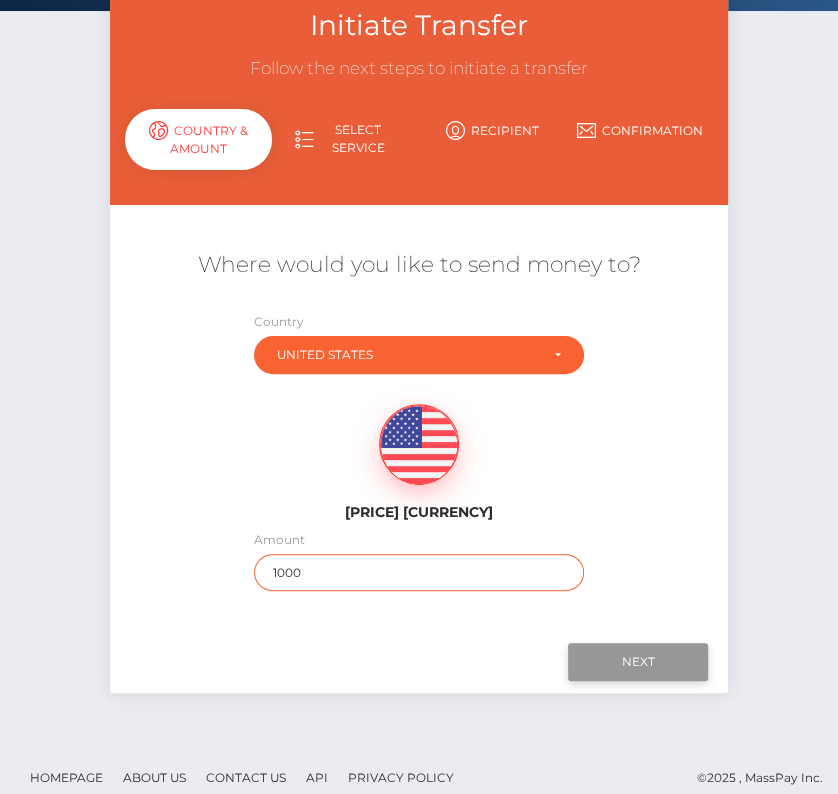 type on "1000" 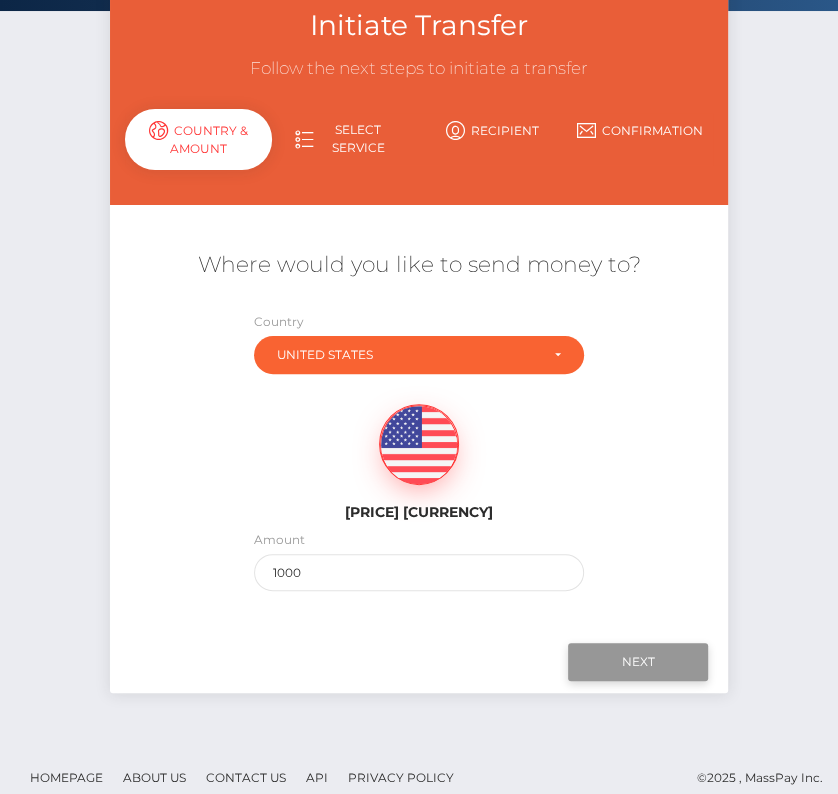 click on "Next" at bounding box center (638, 662) 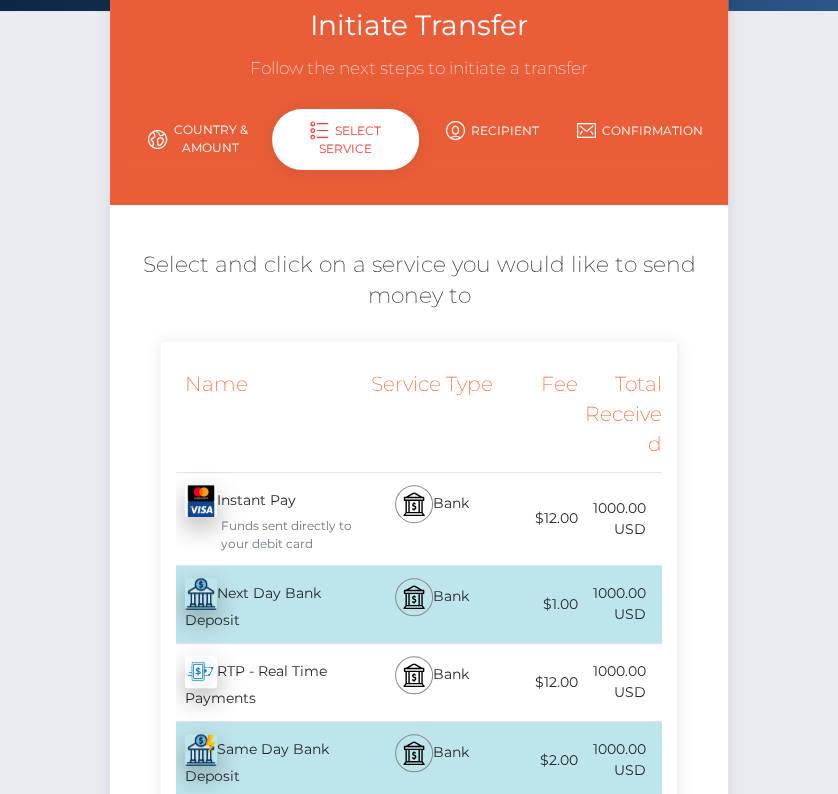 click on "Next Day Bank Deposit  - USD" at bounding box center [265, 604] 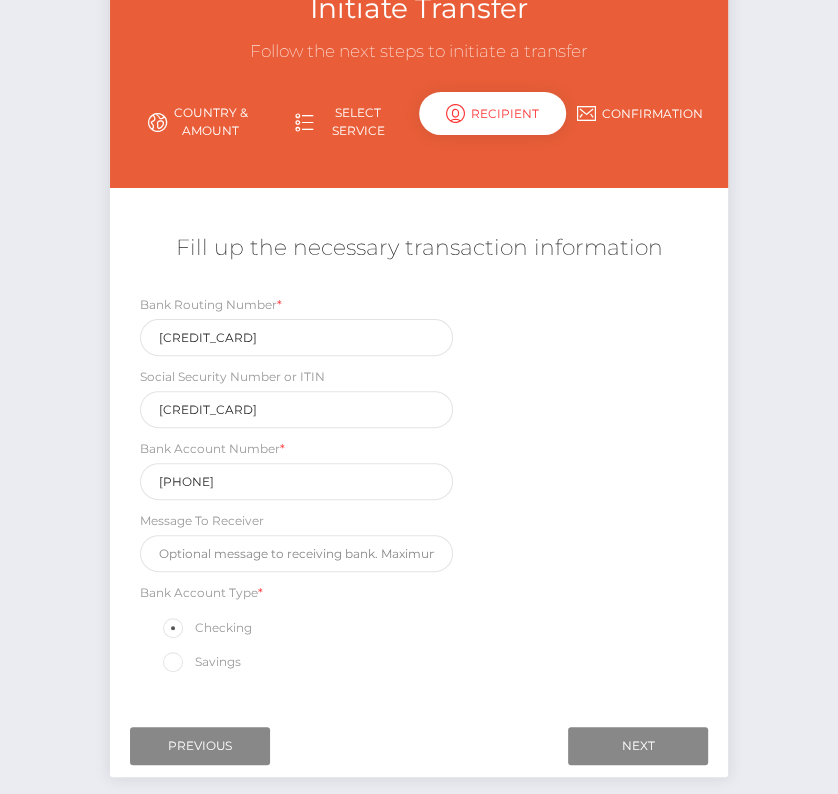 scroll, scrollTop: 235, scrollLeft: 0, axis: vertical 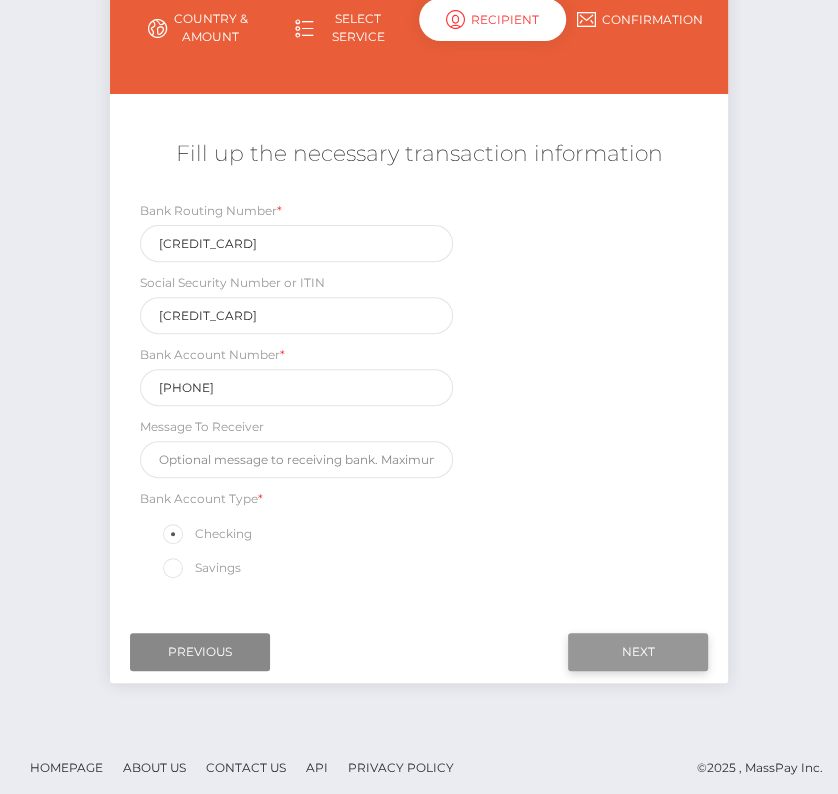 click on "Next" at bounding box center (638, 652) 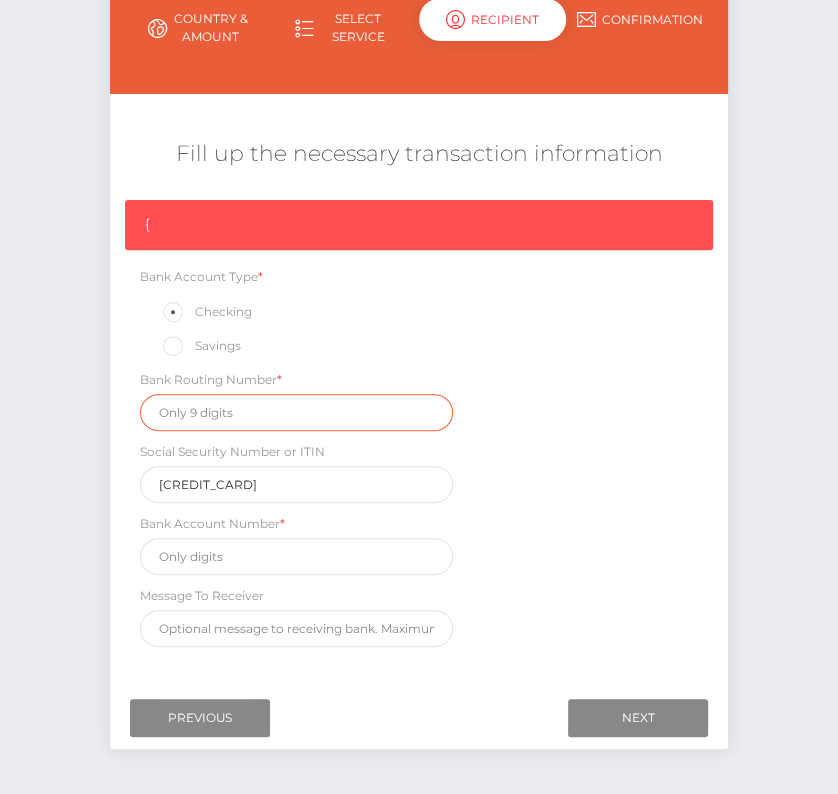 click at bounding box center [296, 412] 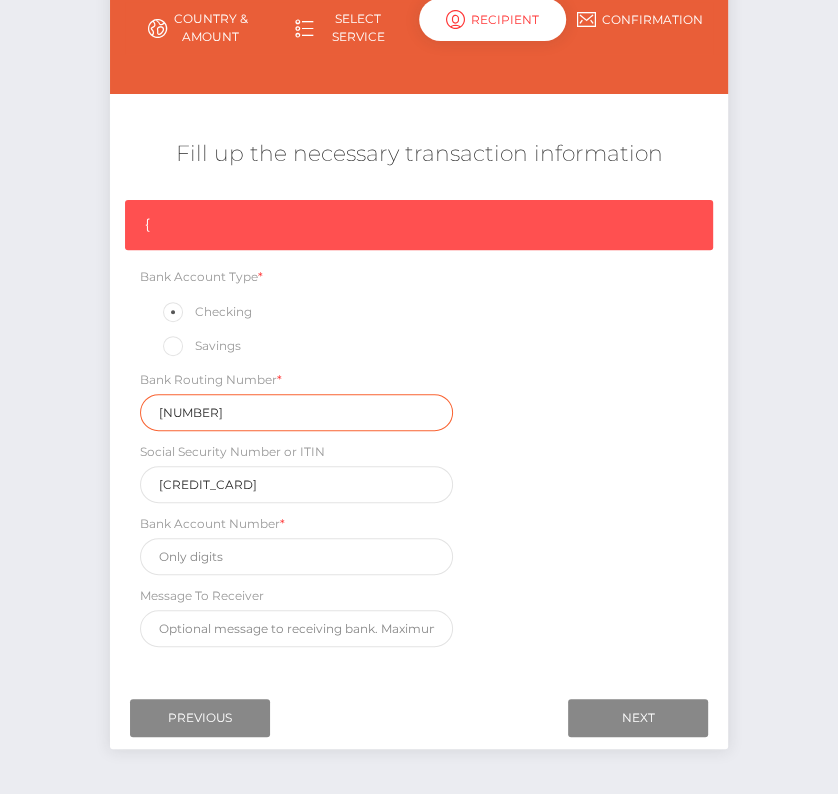 type on "113011258" 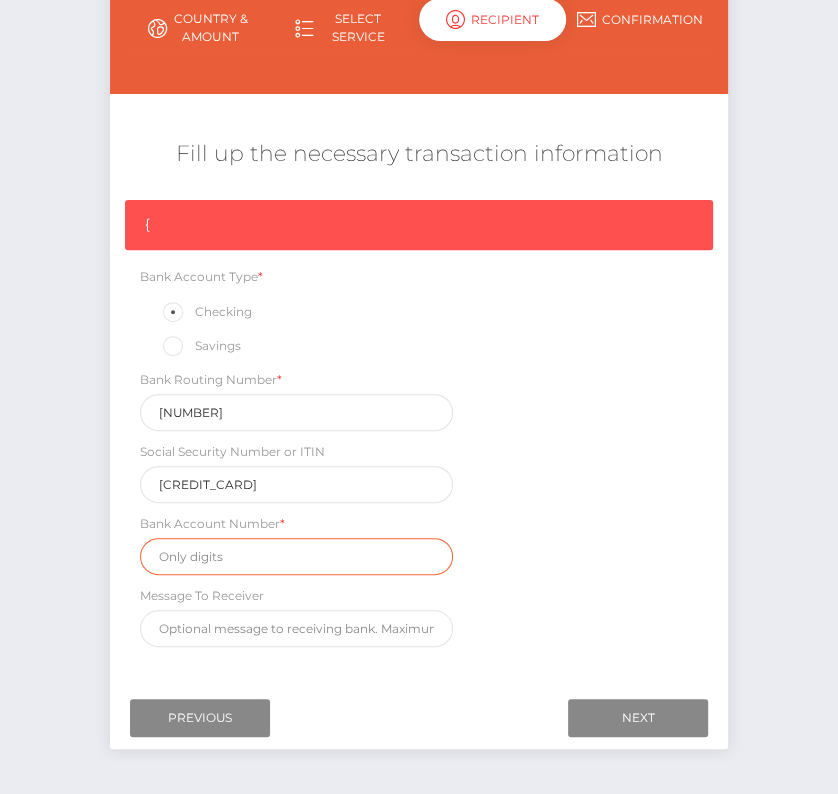 click at bounding box center [296, 556] 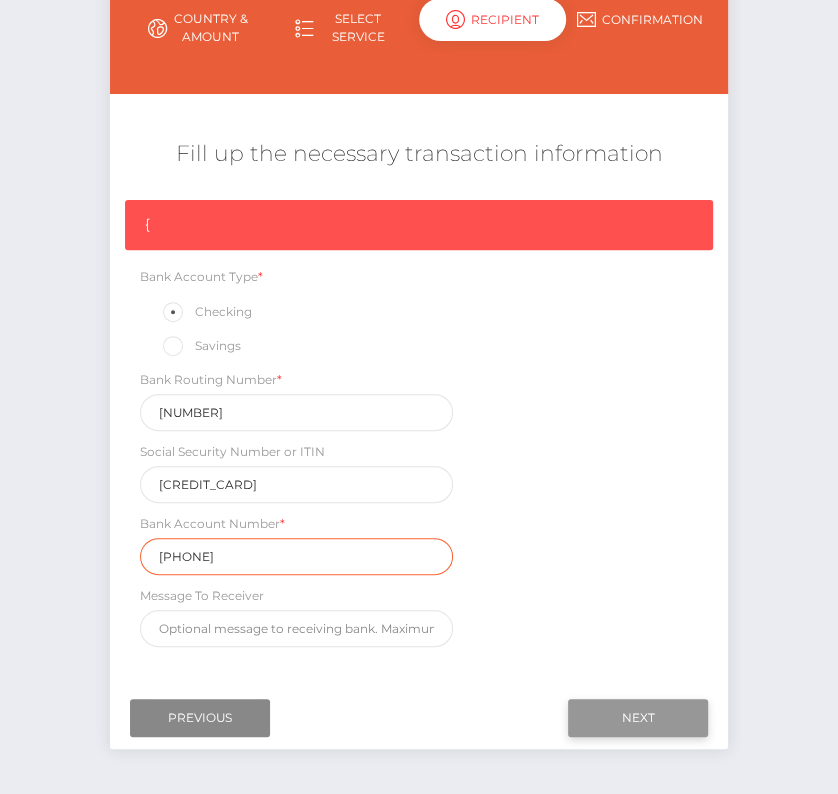 type on "5797404216" 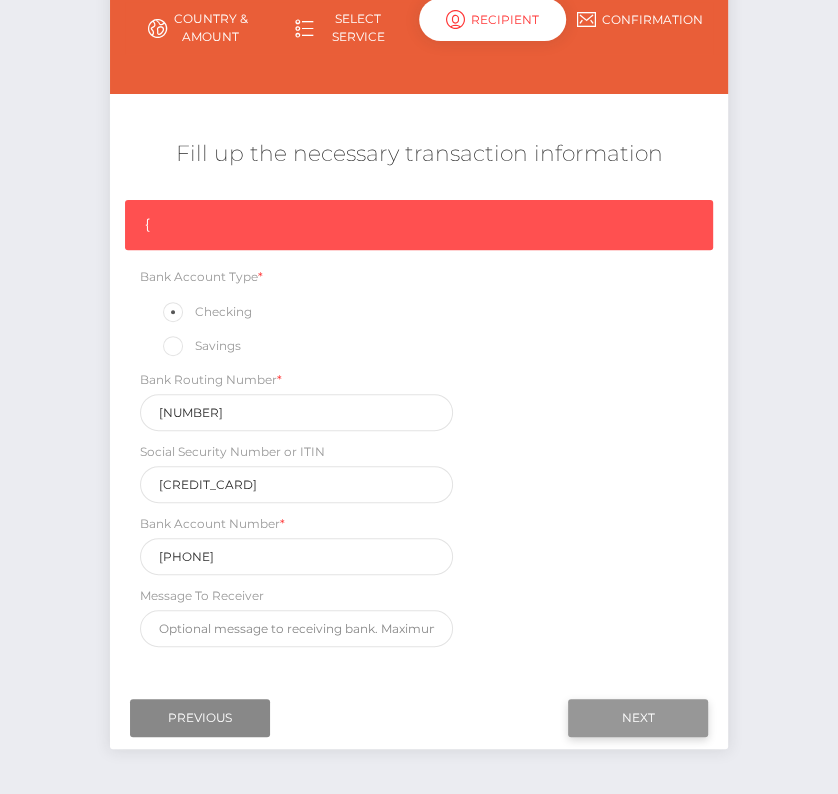 click on "Next" at bounding box center (638, 718) 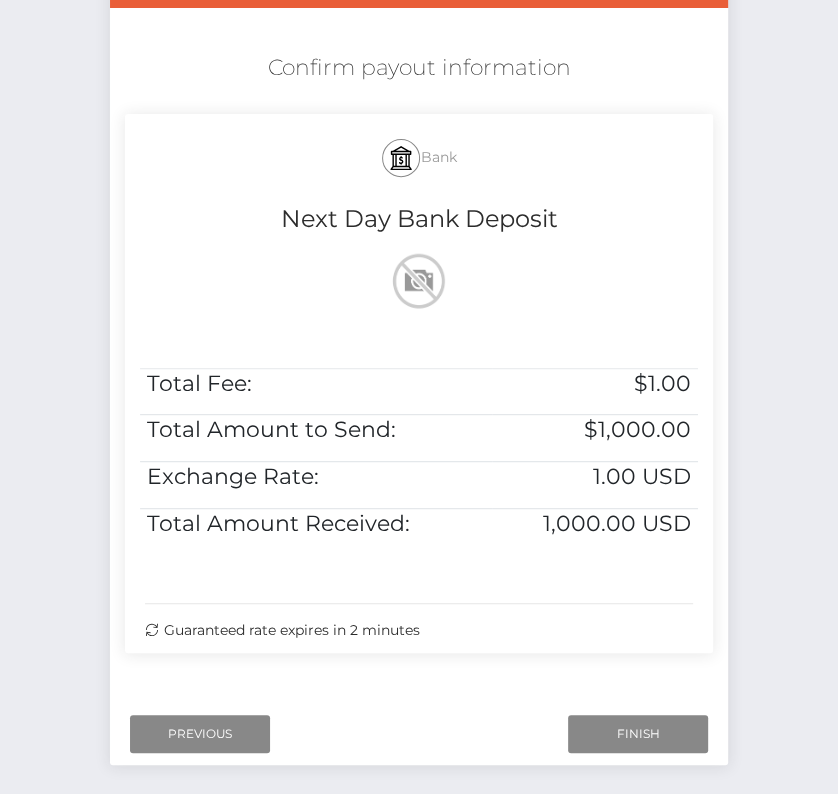 scroll, scrollTop: 408, scrollLeft: 0, axis: vertical 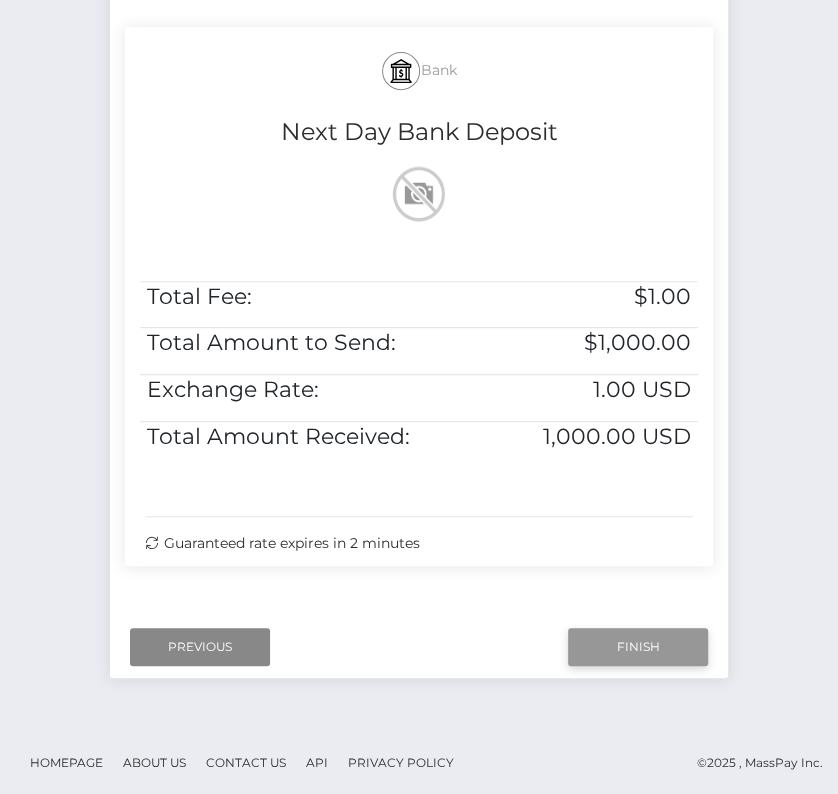 click on "Finish" at bounding box center (638, 647) 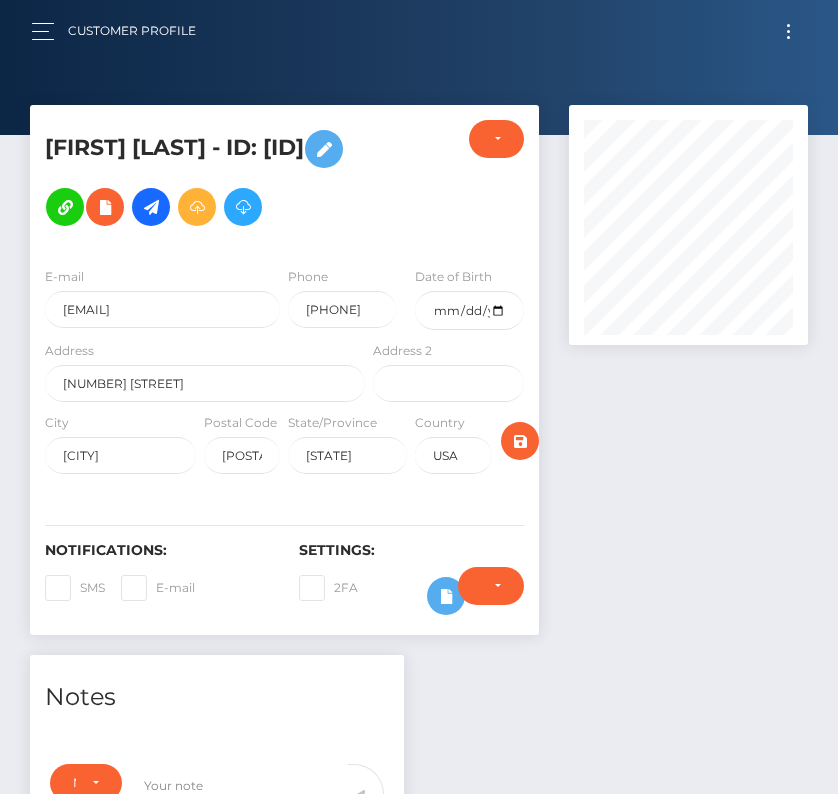 scroll, scrollTop: 0, scrollLeft: 0, axis: both 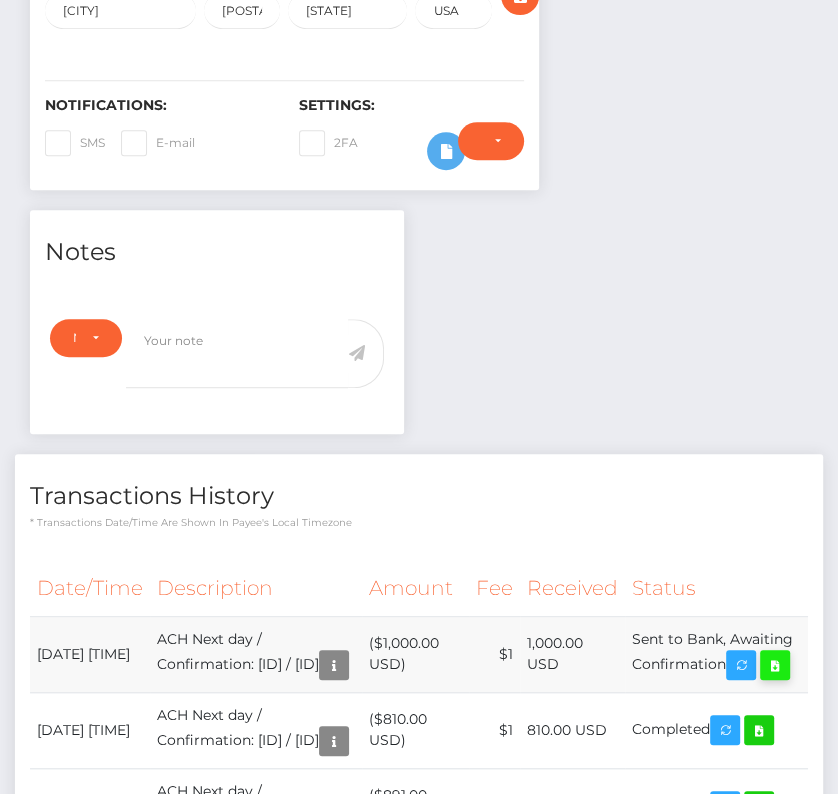 click at bounding box center (775, 665) 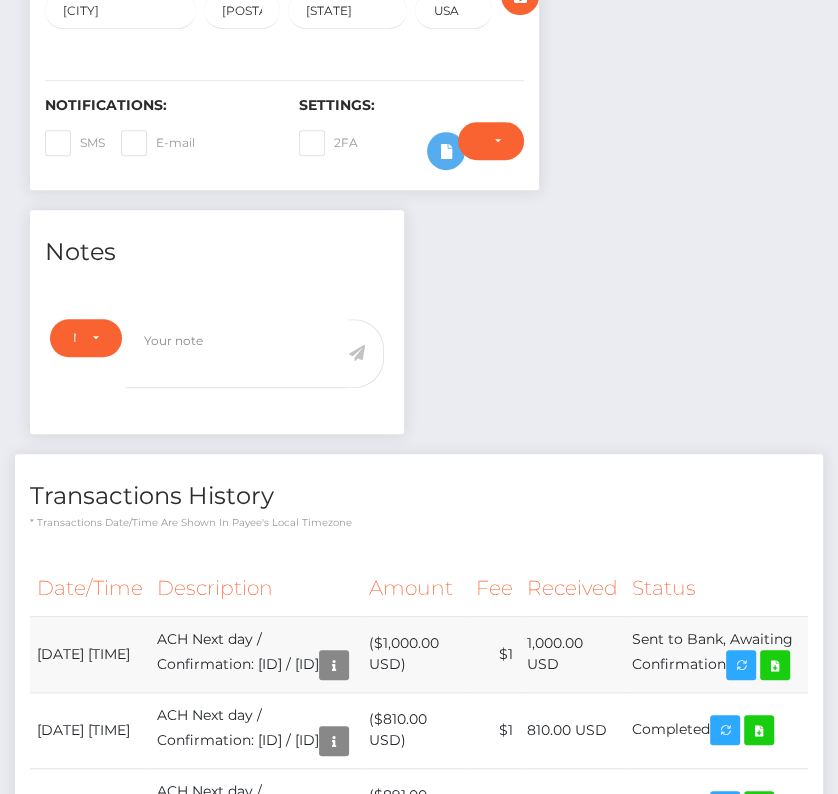 drag, startPoint x: 42, startPoint y: 687, endPoint x: 795, endPoint y: 705, distance: 753.2151 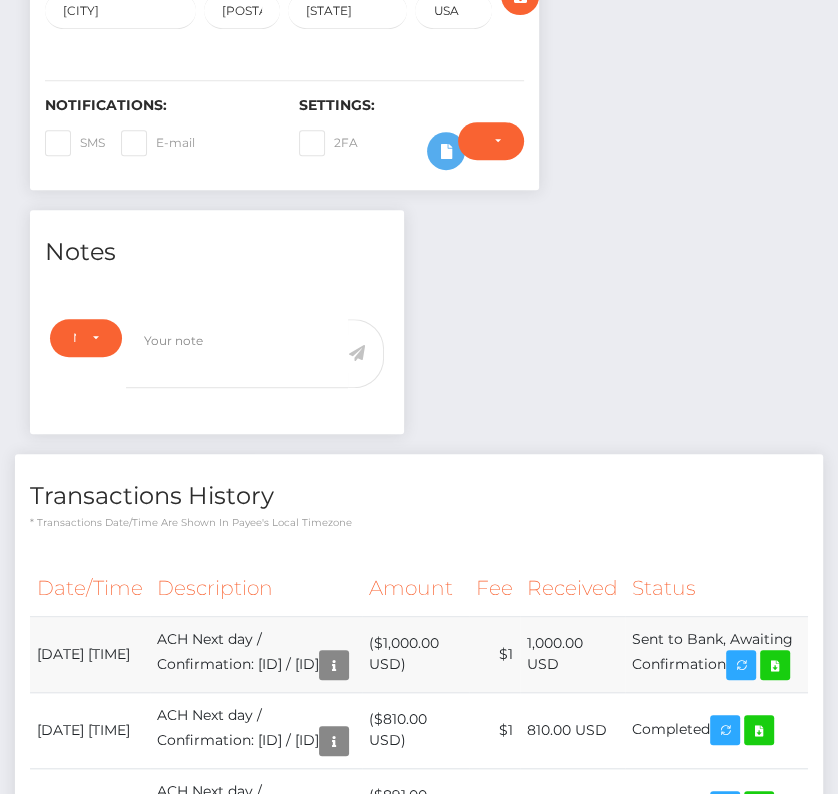 click on "August  4, 2025 11:22PM
ACH Next day / Confirmation: a22744a9f9714384a98edb391429f640 / 6891867249ac3
($1,000.00 USD)
$1
1,000.00 USD" at bounding box center [419, 654] 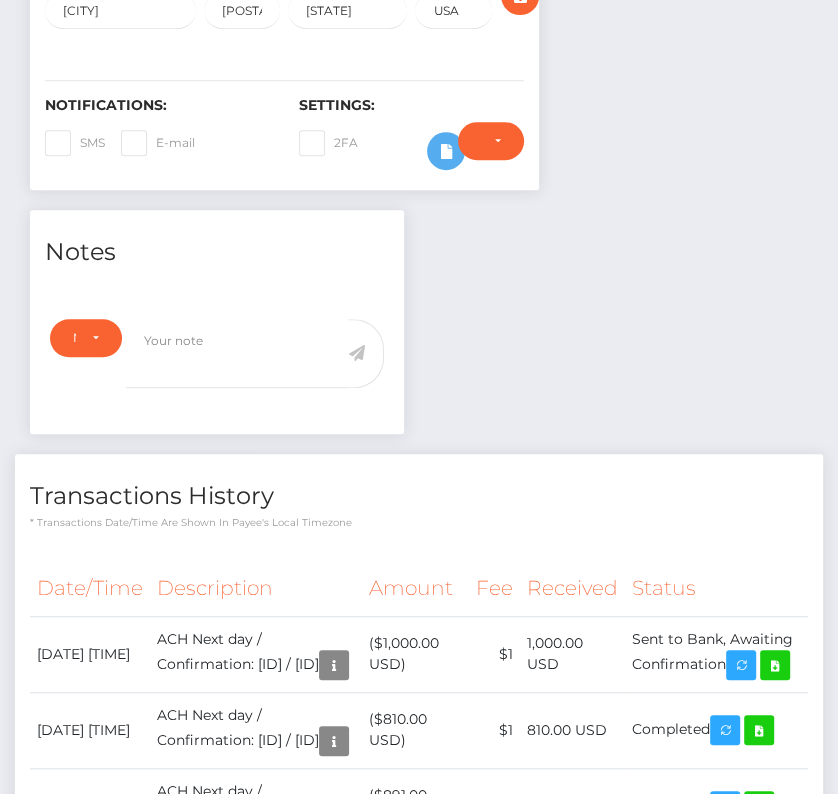 copy on "August  4, 2025 11:22PM
ACH Next day / Confirmation: a22744a9f9714384a98edb391429f640 / 6891867249ac3
($1,000.00 USD)
$1
1,000.00 USD
Sent to Bank, Awaiting Confirmation" 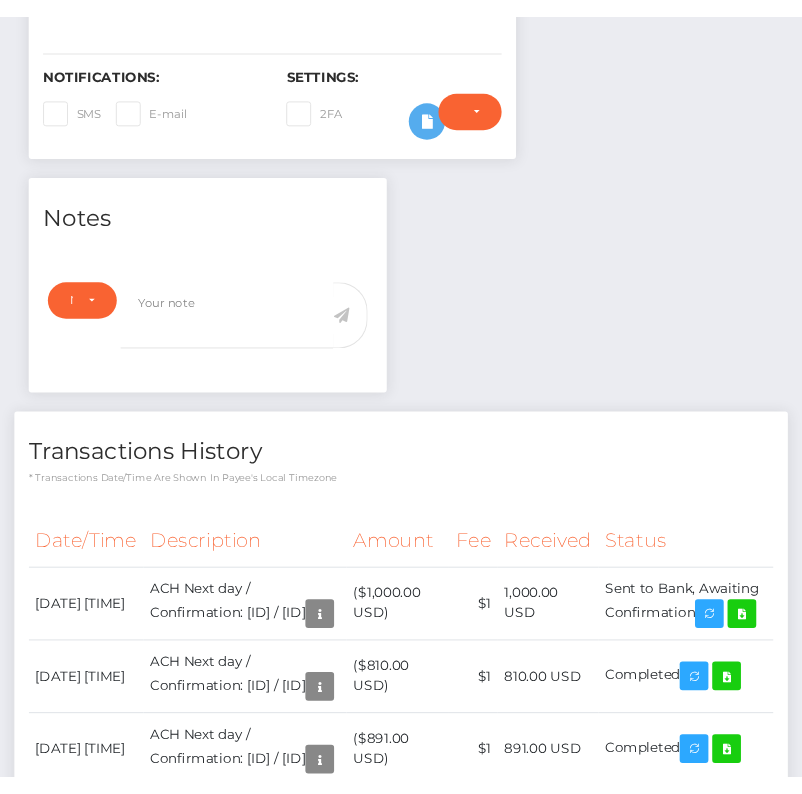 scroll, scrollTop: 834, scrollLeft: 0, axis: vertical 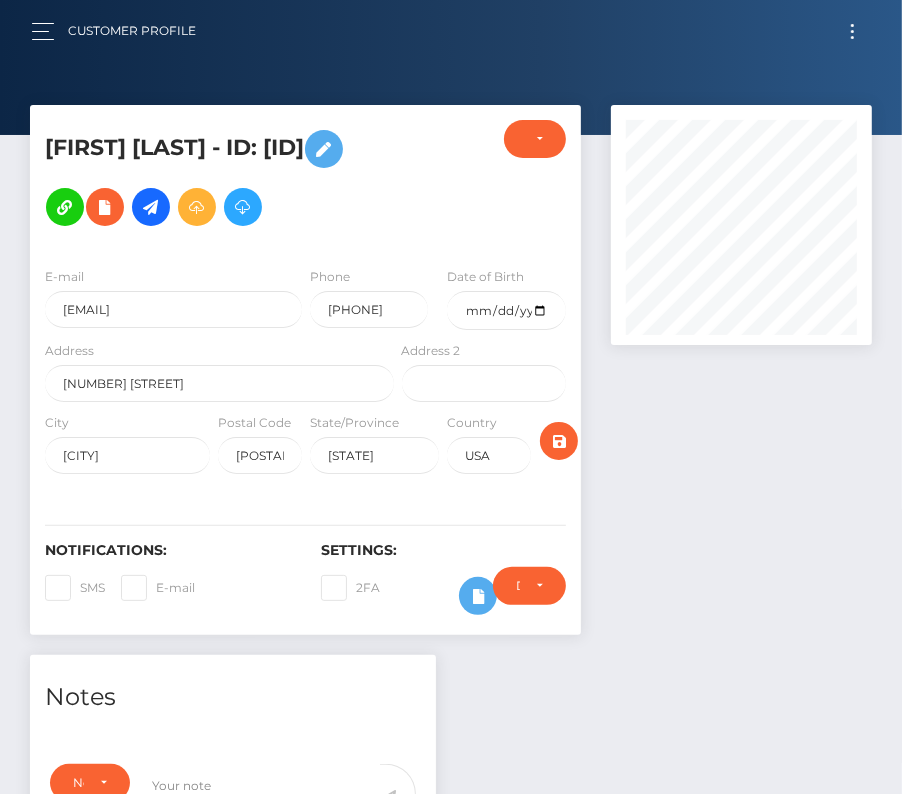 click on "Customer Profile" at bounding box center (121, 31) 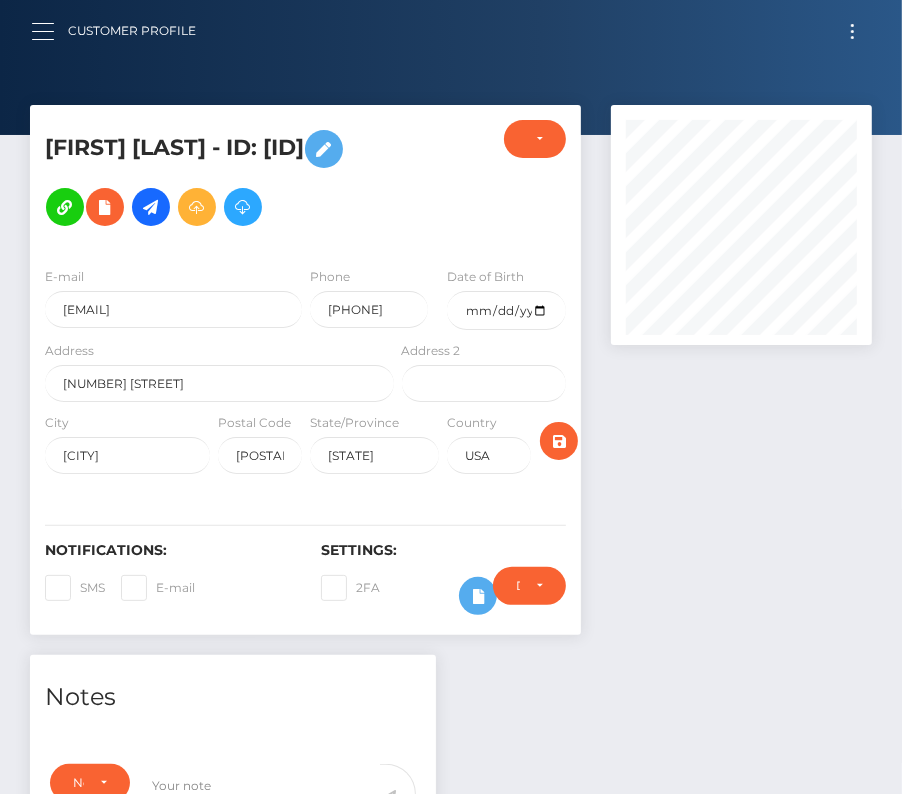 click at bounding box center [49, 31] 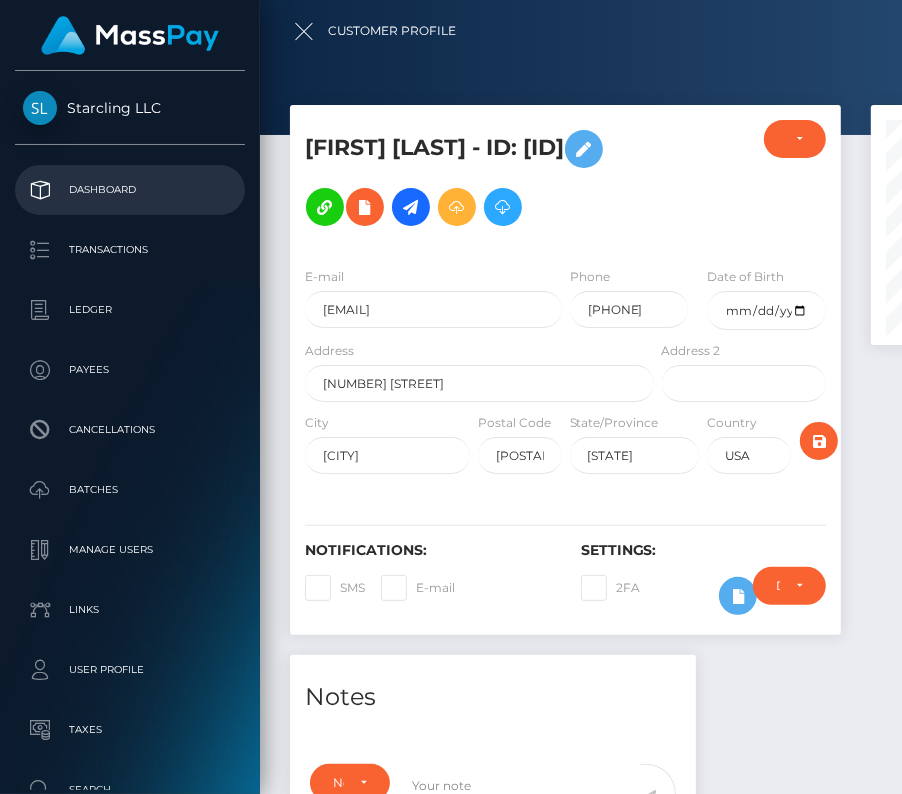 click on "Dashboard" at bounding box center (130, 190) 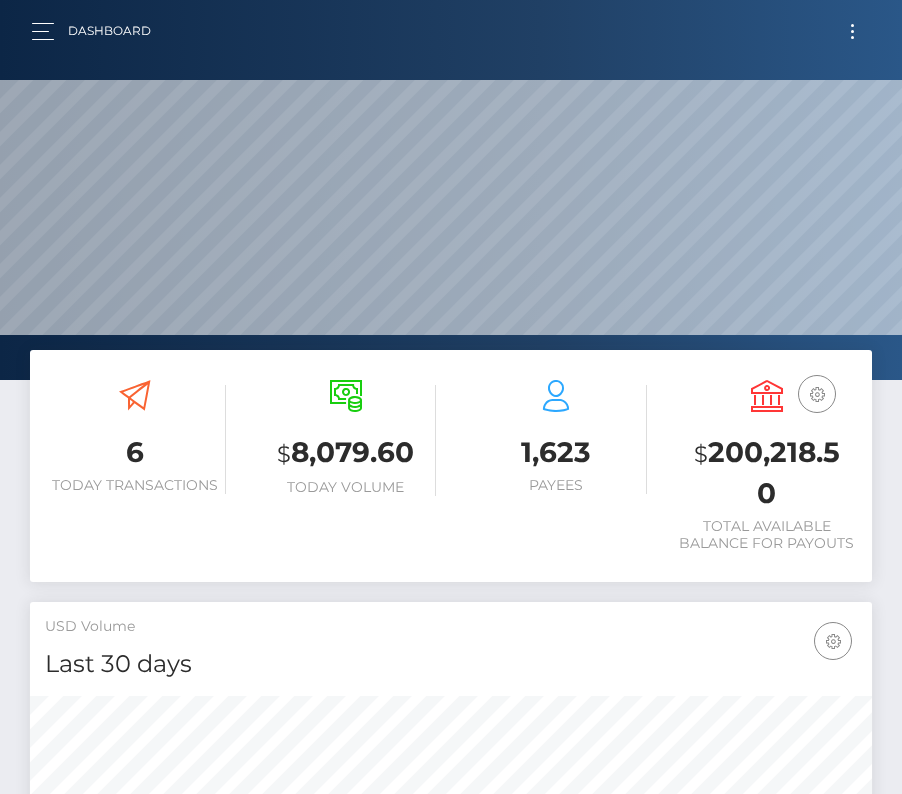 scroll, scrollTop: 0, scrollLeft: 0, axis: both 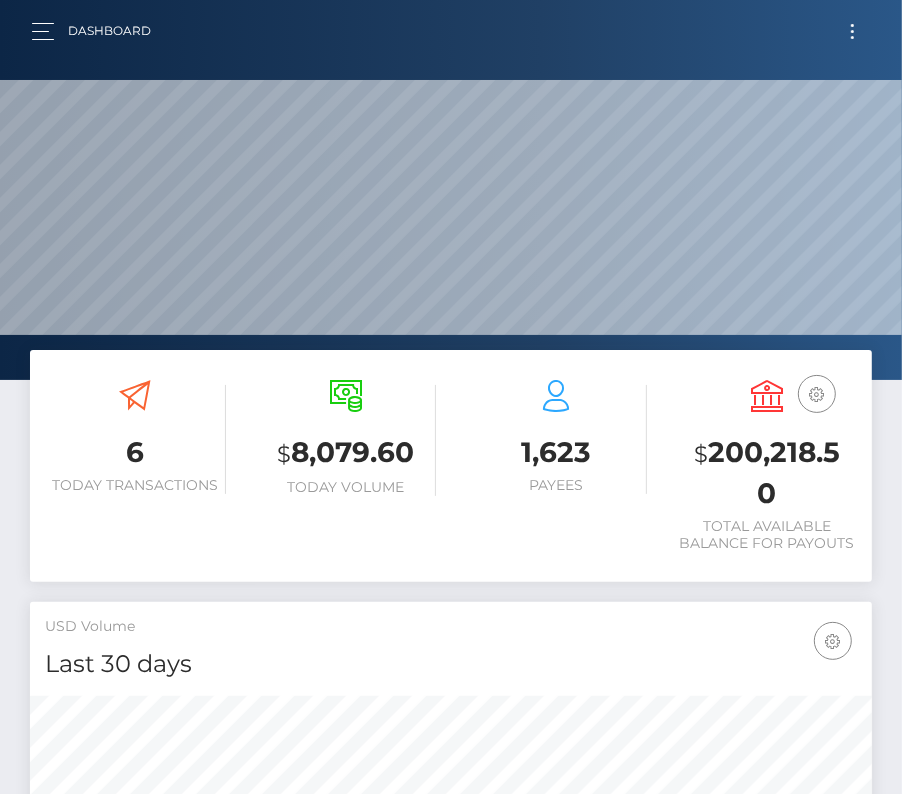 click at bounding box center (852, 31) 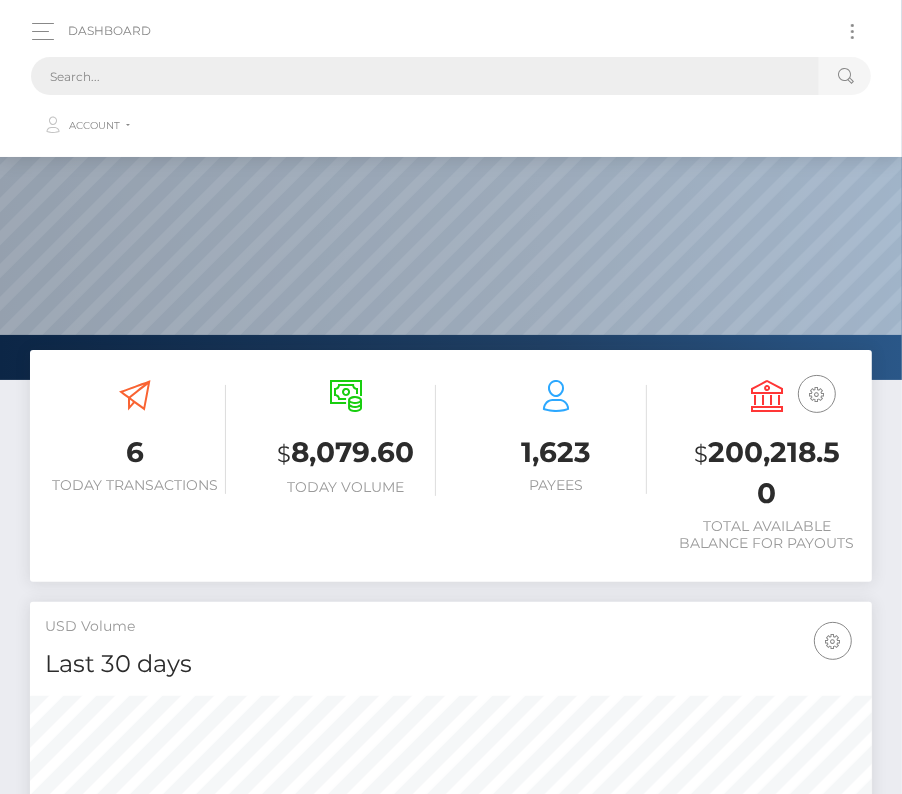 click at bounding box center [425, 76] 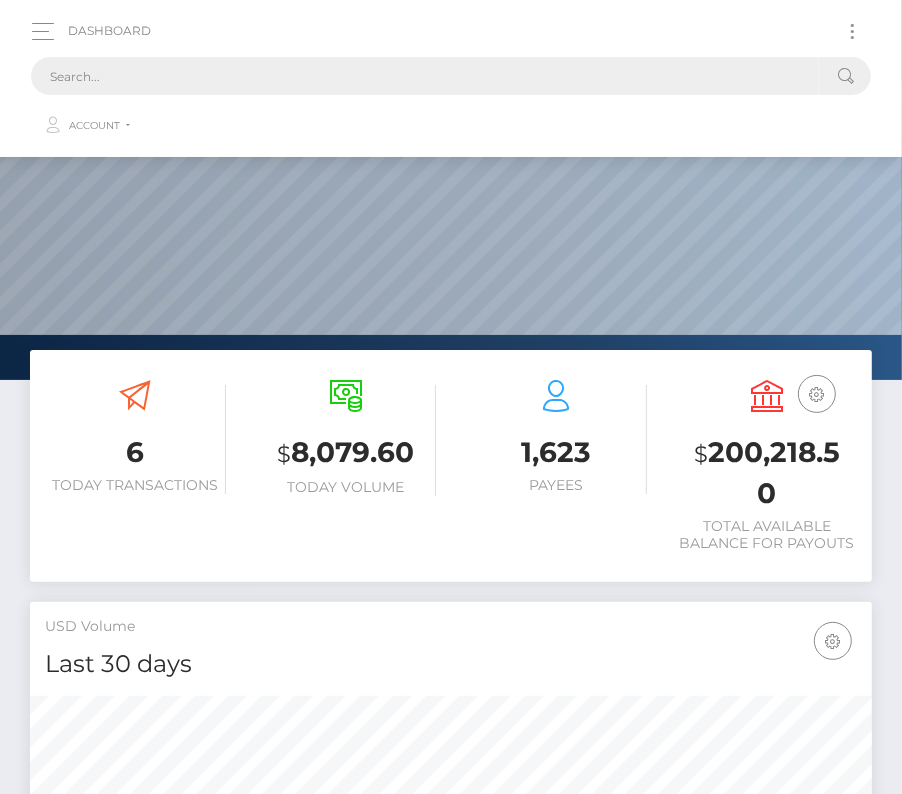 paste on "1869022" 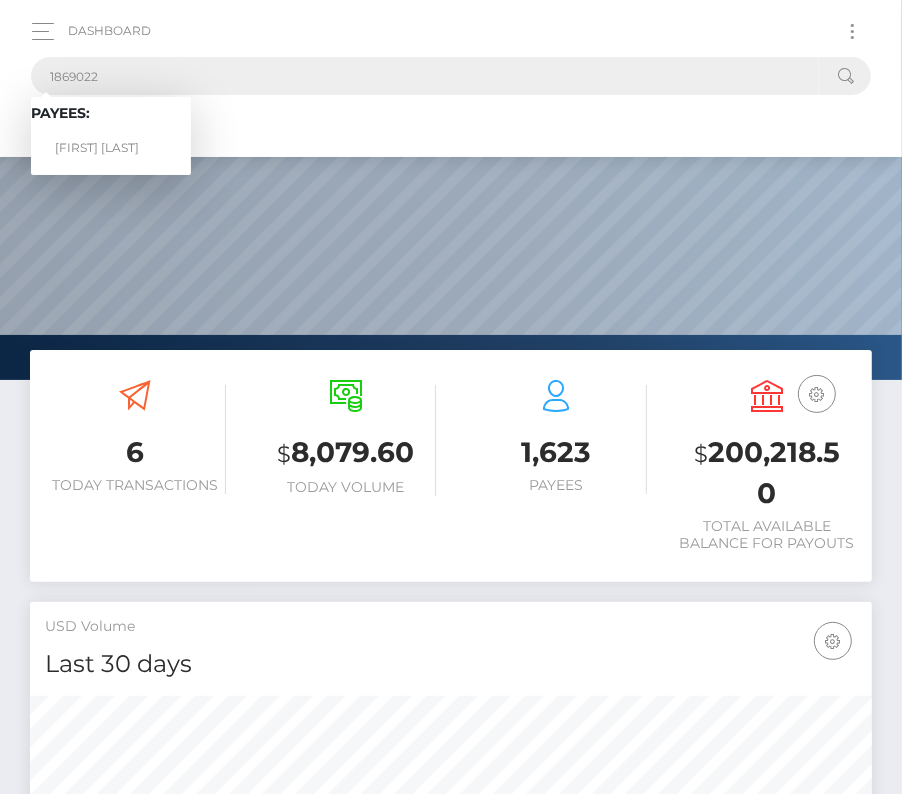 type on "1869022" 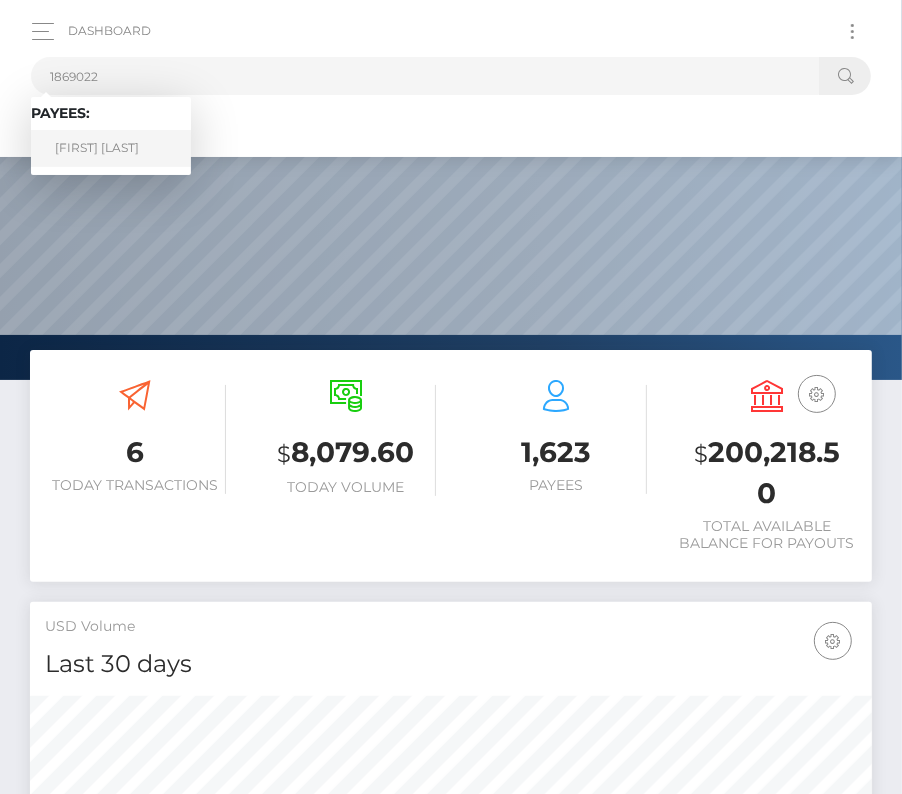 click on "Alfie  Hale" at bounding box center (111, 148) 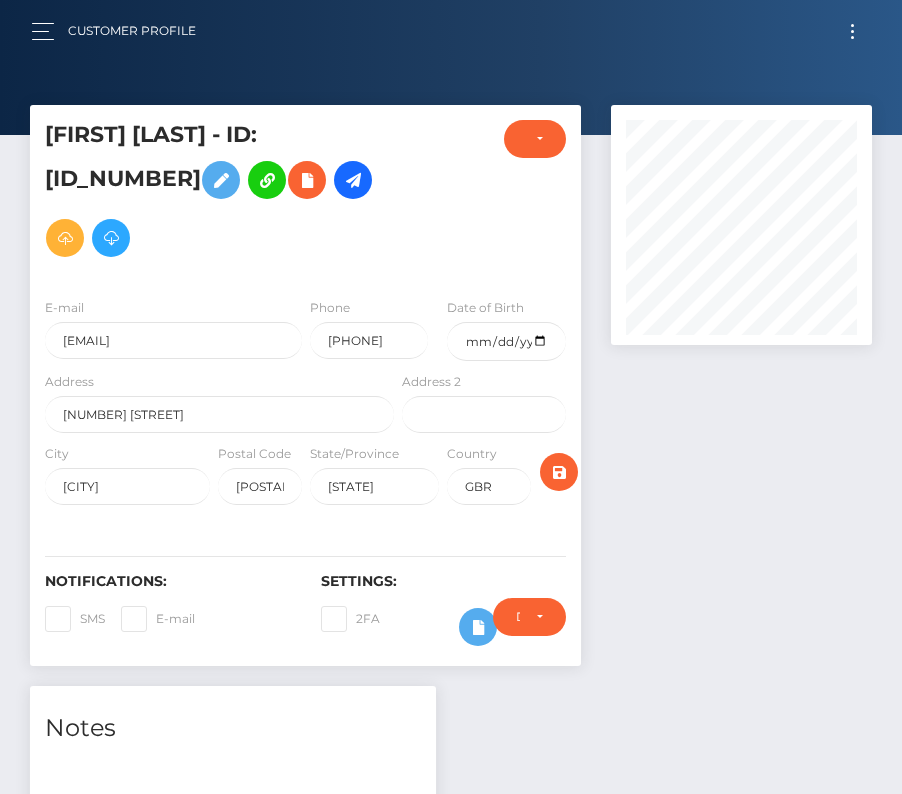 scroll, scrollTop: 0, scrollLeft: 0, axis: both 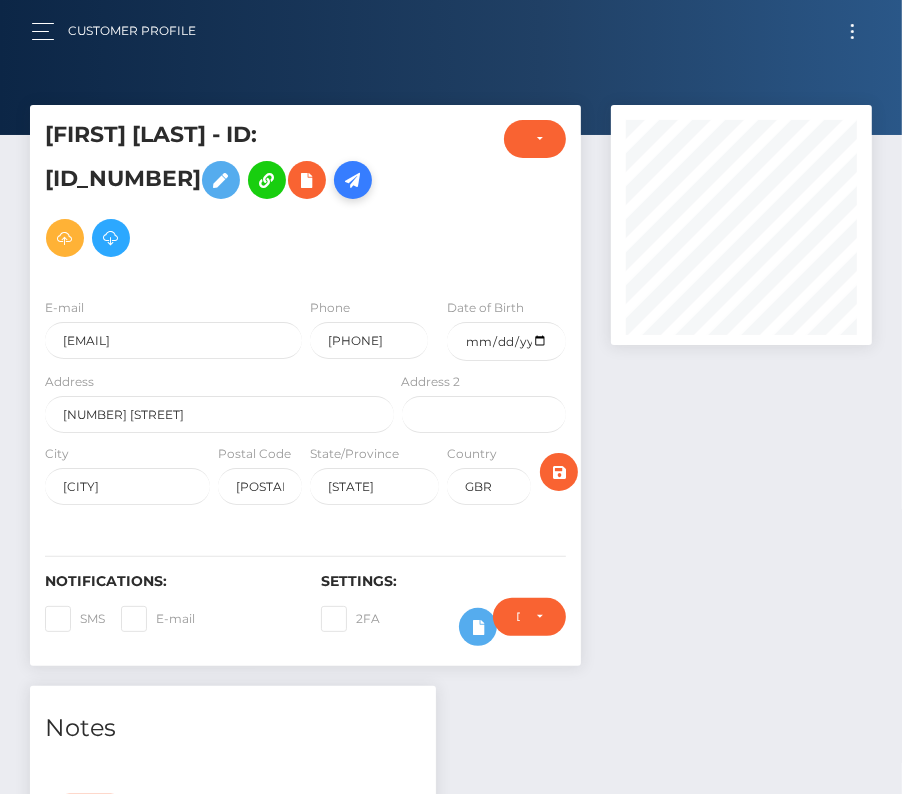 click at bounding box center (353, 180) 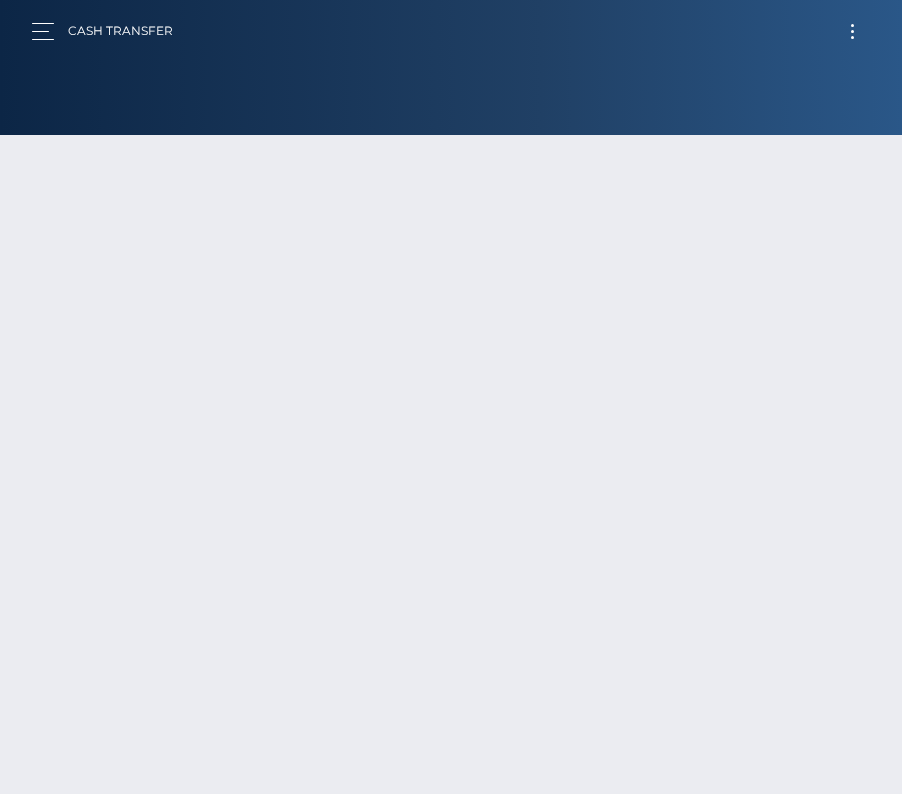 scroll, scrollTop: 0, scrollLeft: 0, axis: both 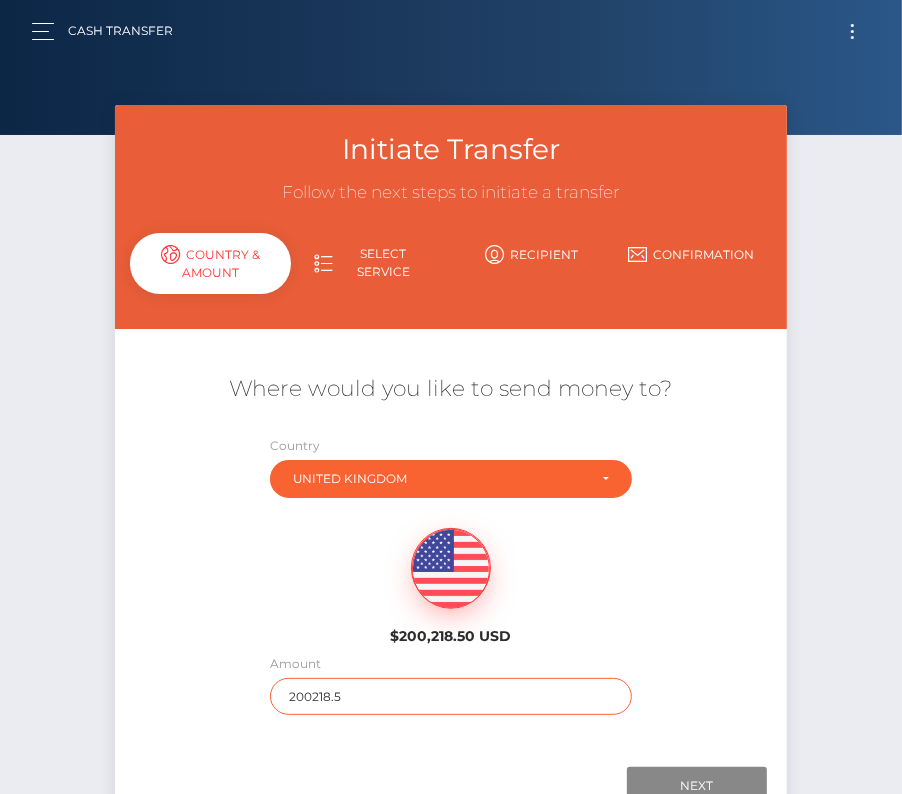 click on "200218.5" at bounding box center (451, 696) 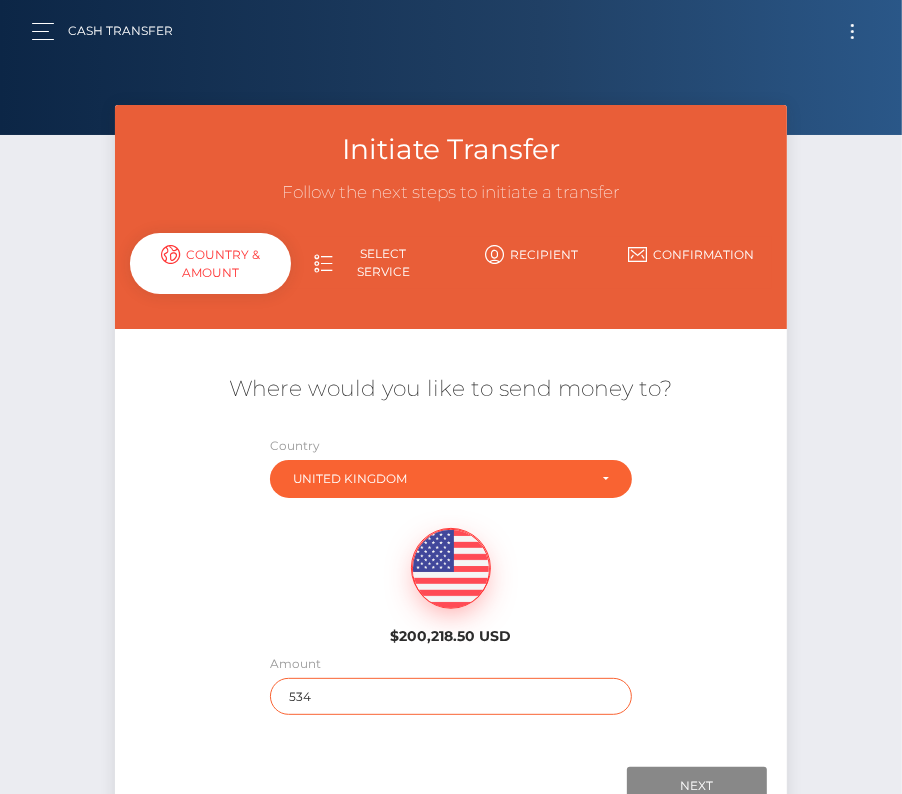 scroll, scrollTop: 5, scrollLeft: 0, axis: vertical 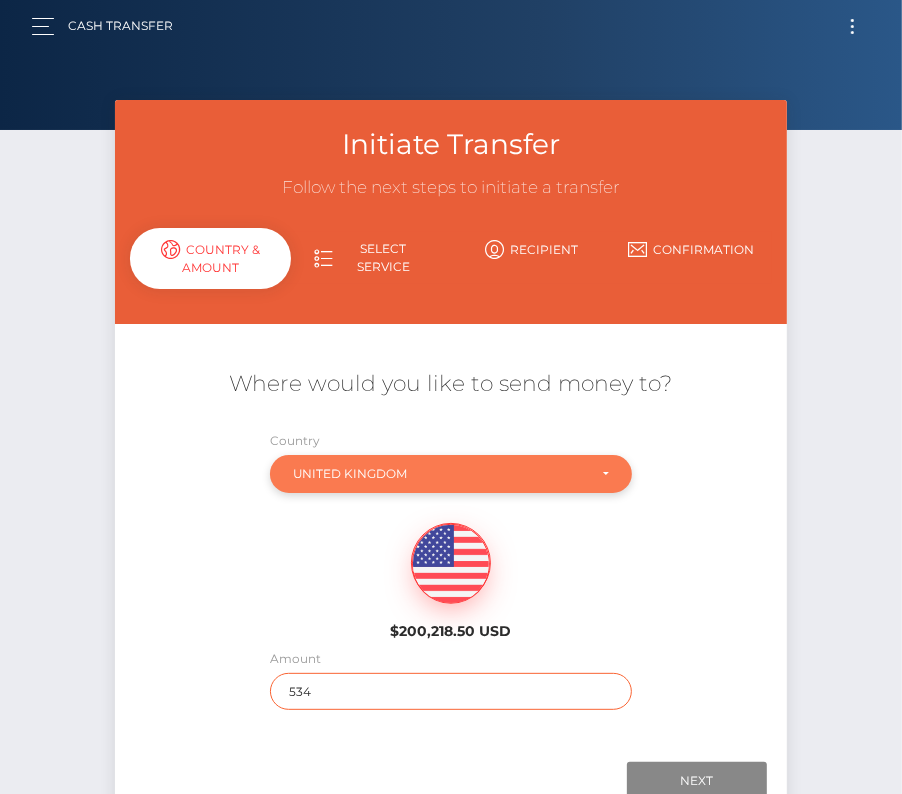 type on "534" 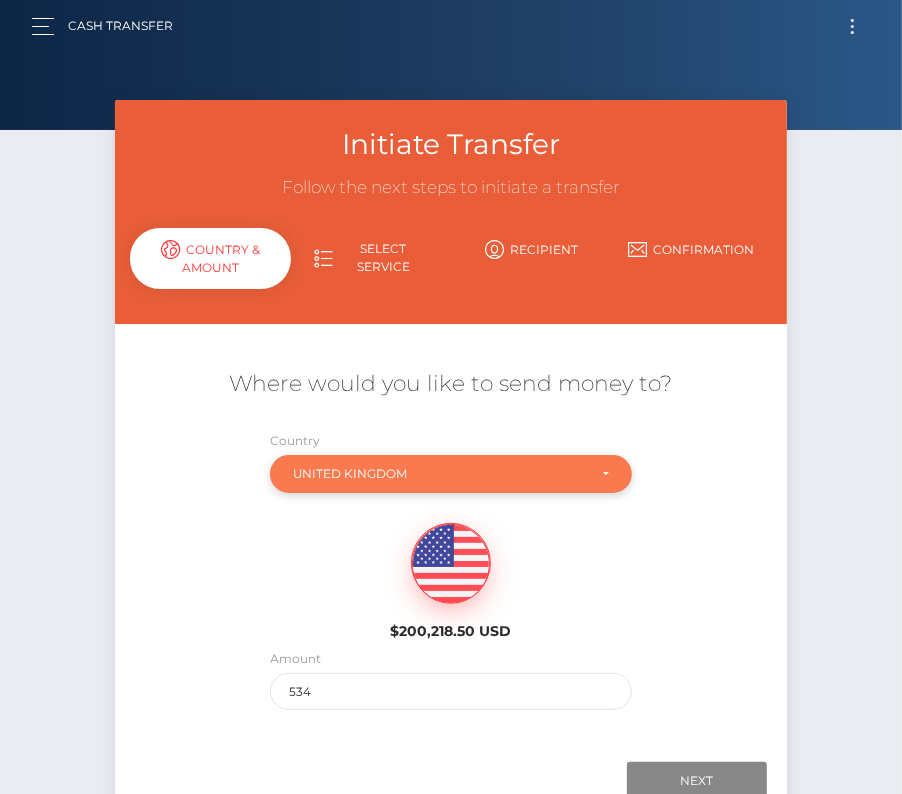 click on "United Kingdom" at bounding box center (439, 474) 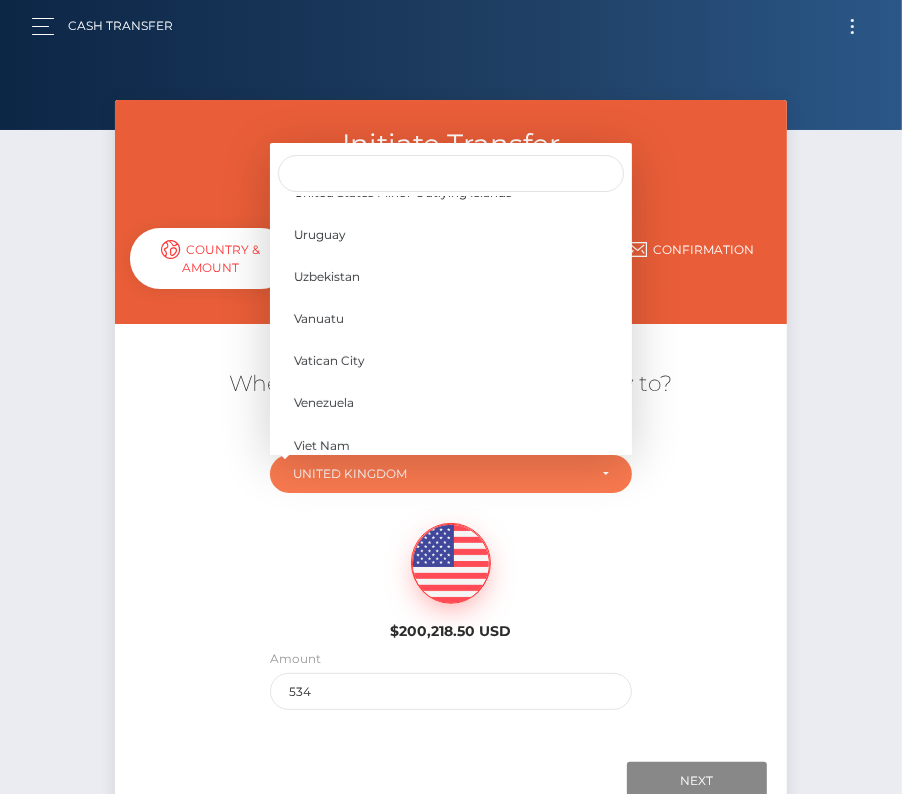 scroll, scrollTop: 9516, scrollLeft: 0, axis: vertical 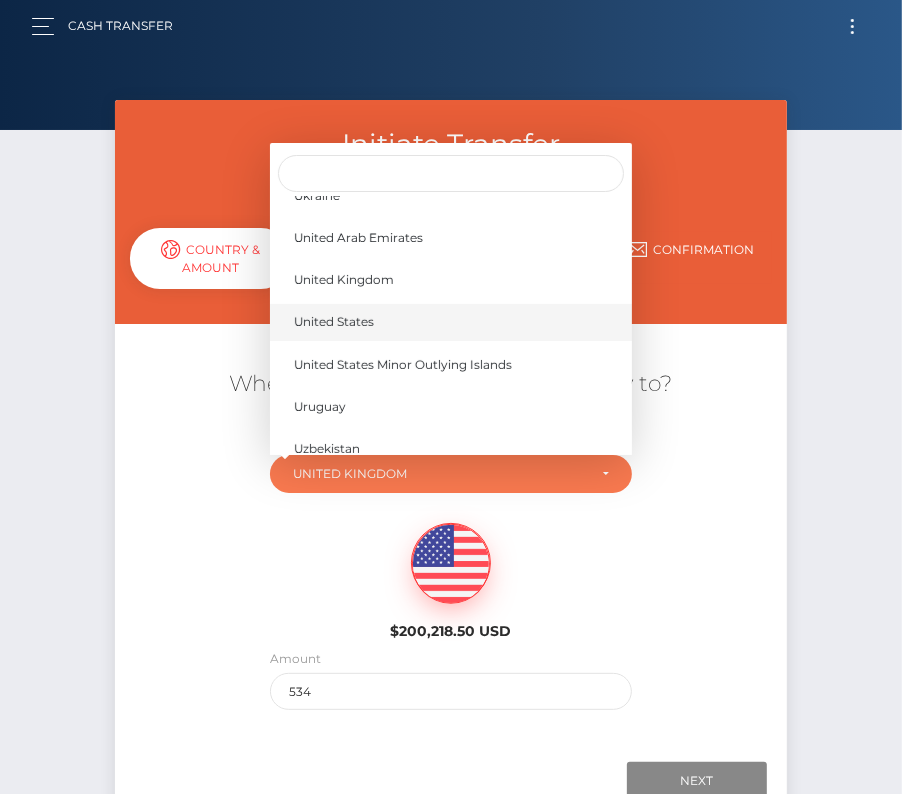 click on "United States" at bounding box center (451, 322) 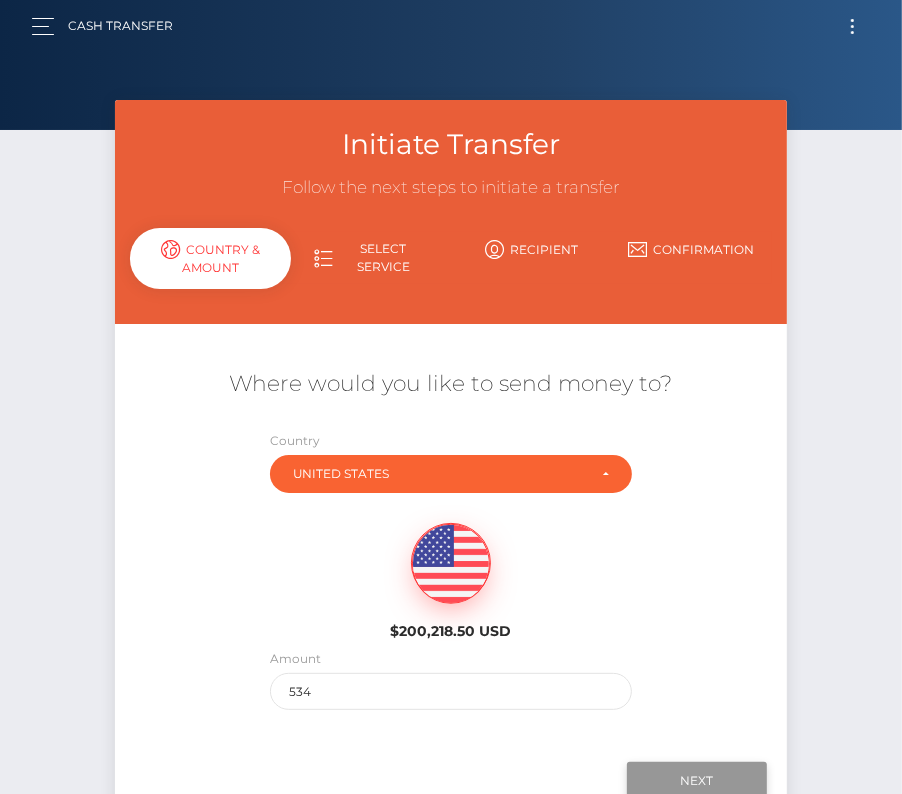 click on "Next" at bounding box center (697, 781) 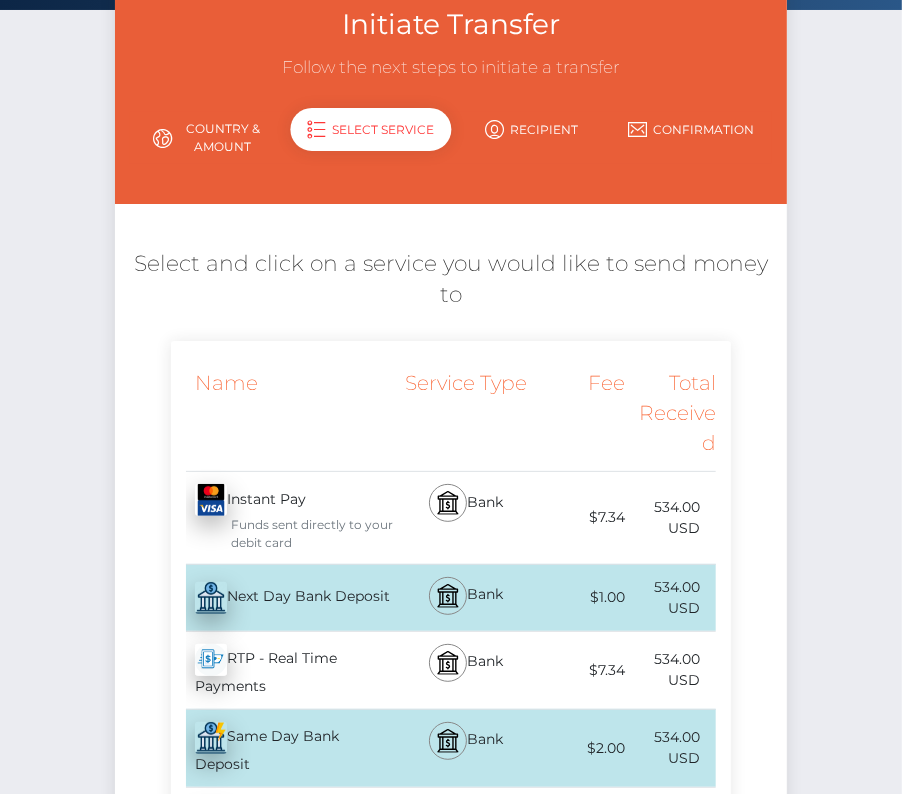 scroll, scrollTop: 134, scrollLeft: 0, axis: vertical 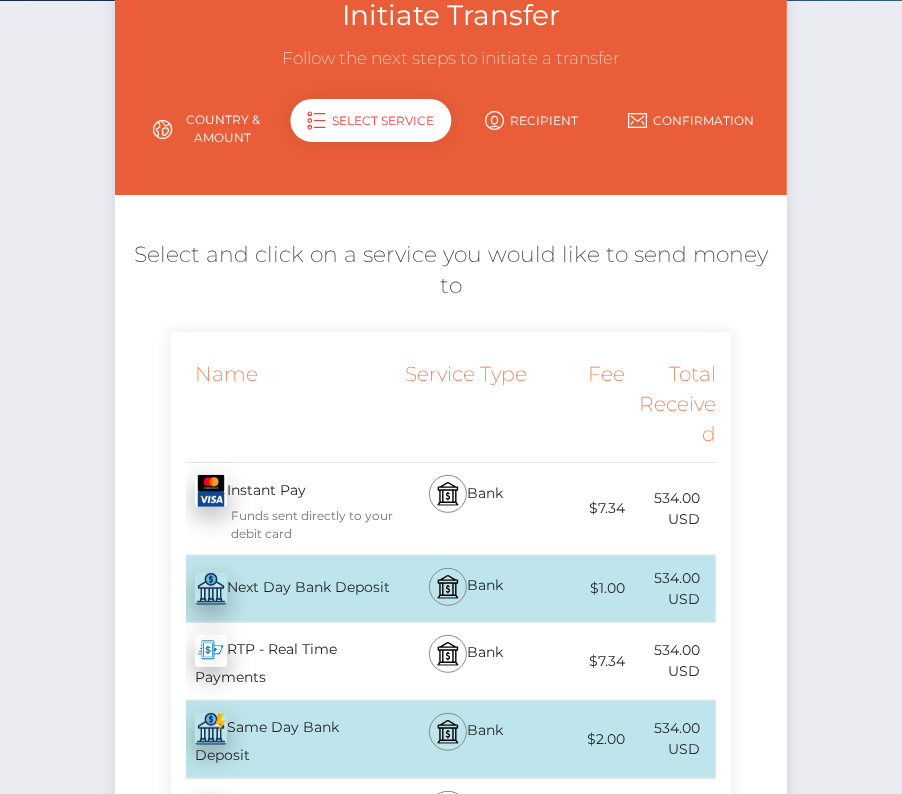 click on "Next Day Bank Deposit  - USD" at bounding box center [284, 589] 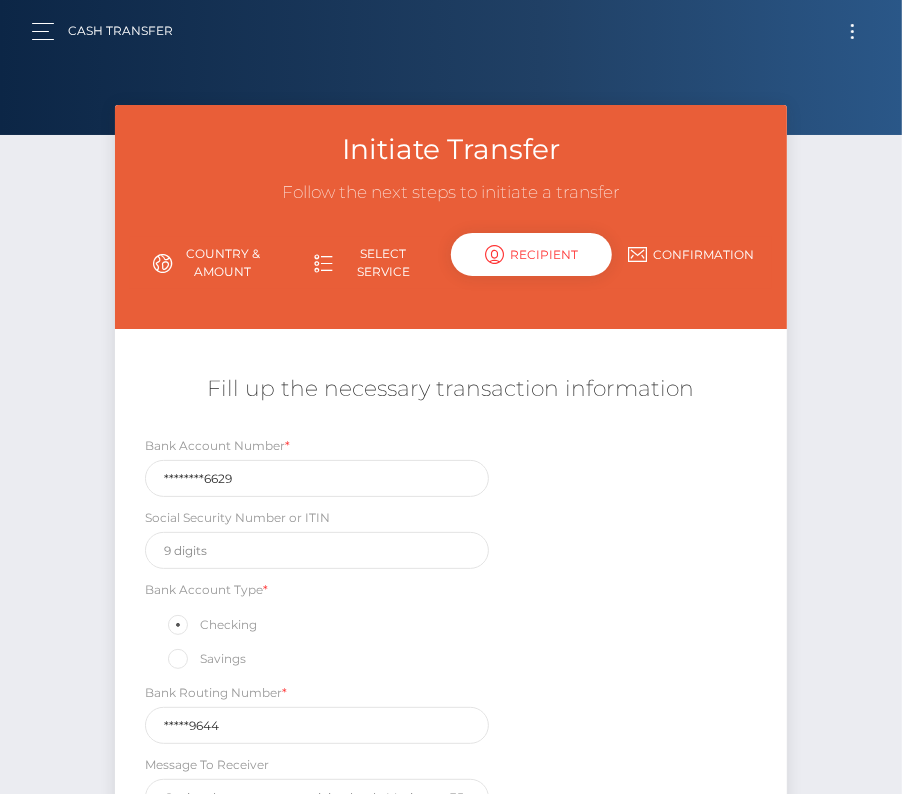 scroll, scrollTop: 123, scrollLeft: 0, axis: vertical 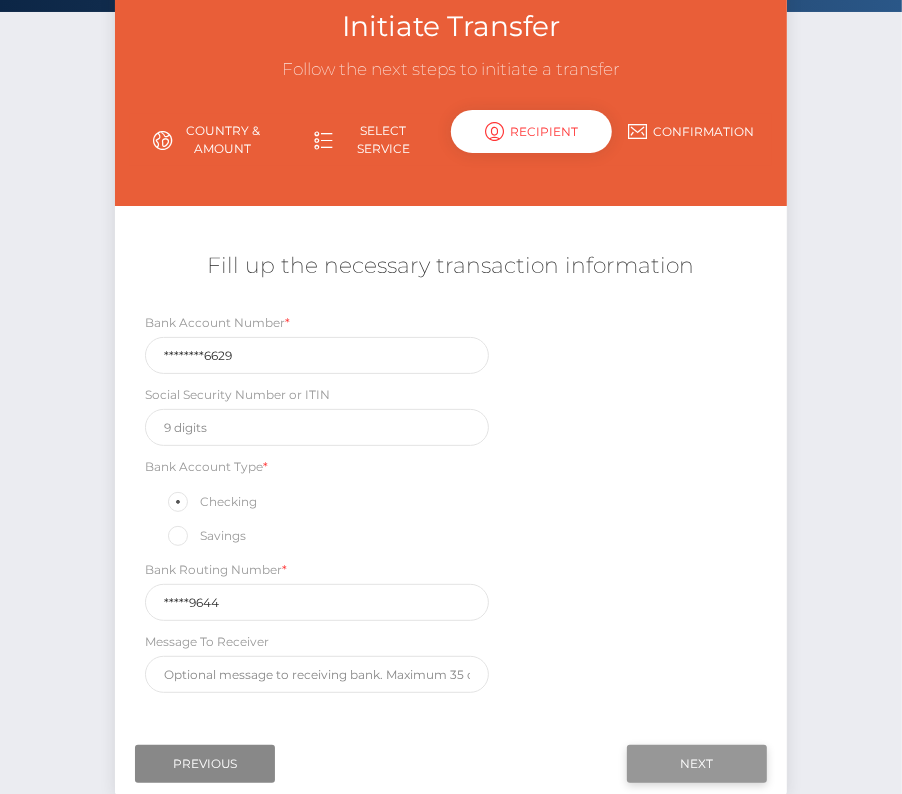 click on "Next" at bounding box center [697, 764] 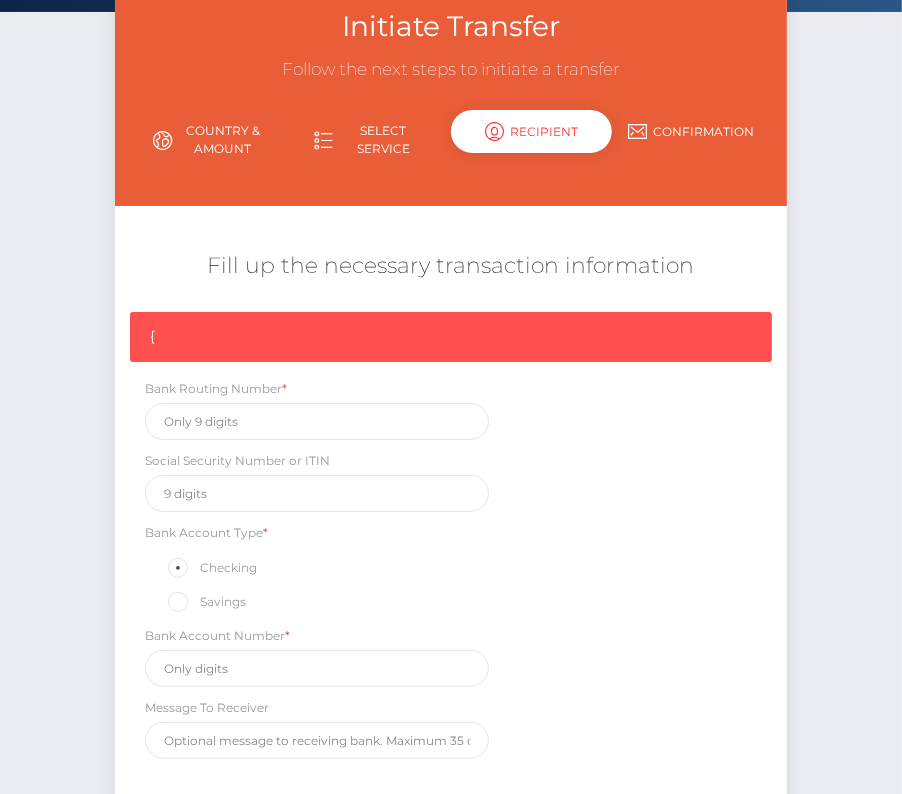scroll, scrollTop: 301, scrollLeft: 0, axis: vertical 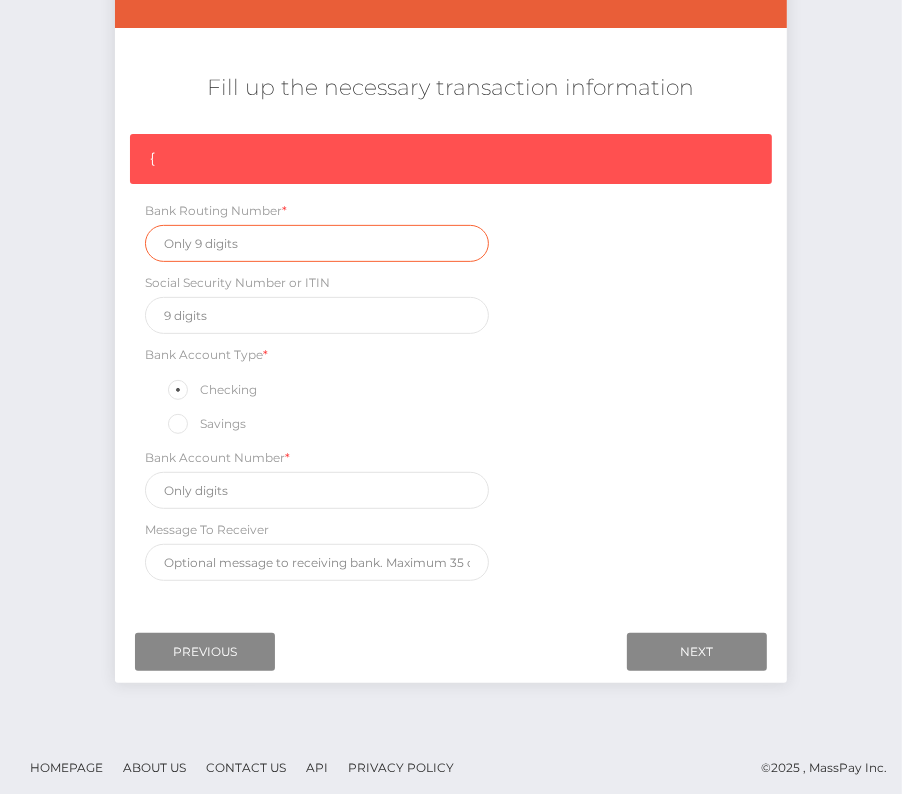 click at bounding box center (317, 243) 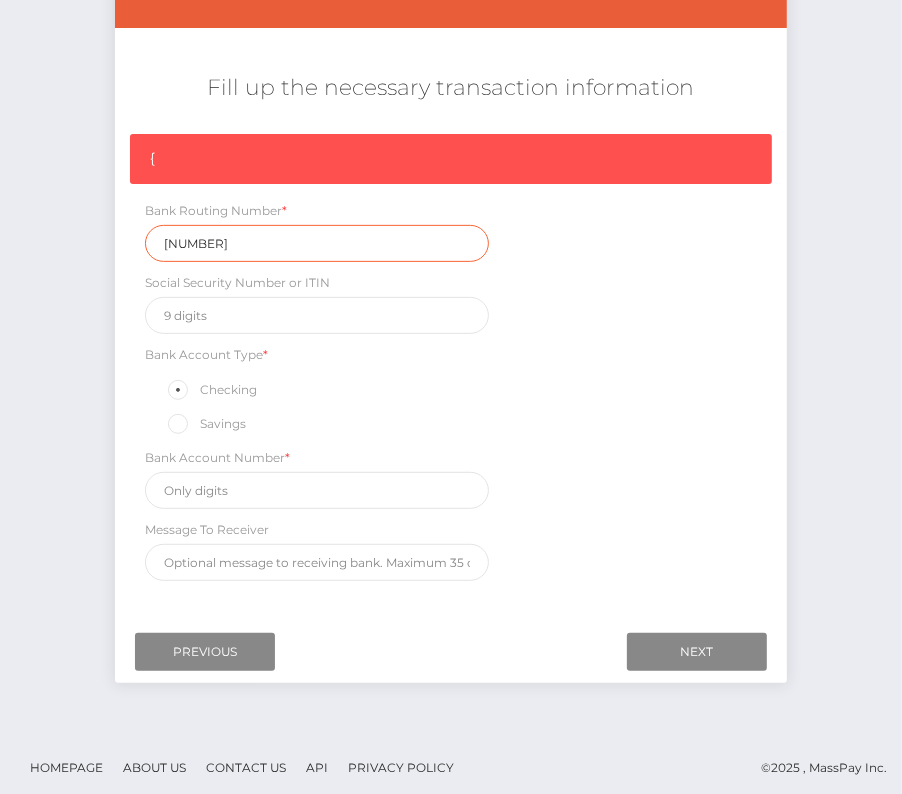 type on "101019644" 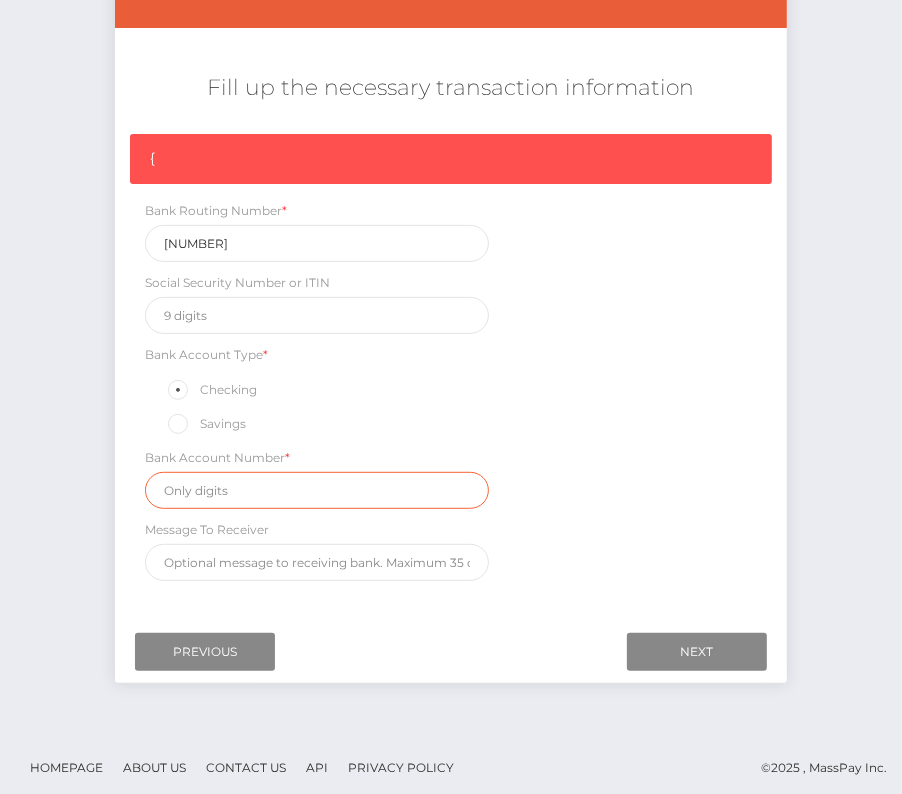 click at bounding box center (317, 490) 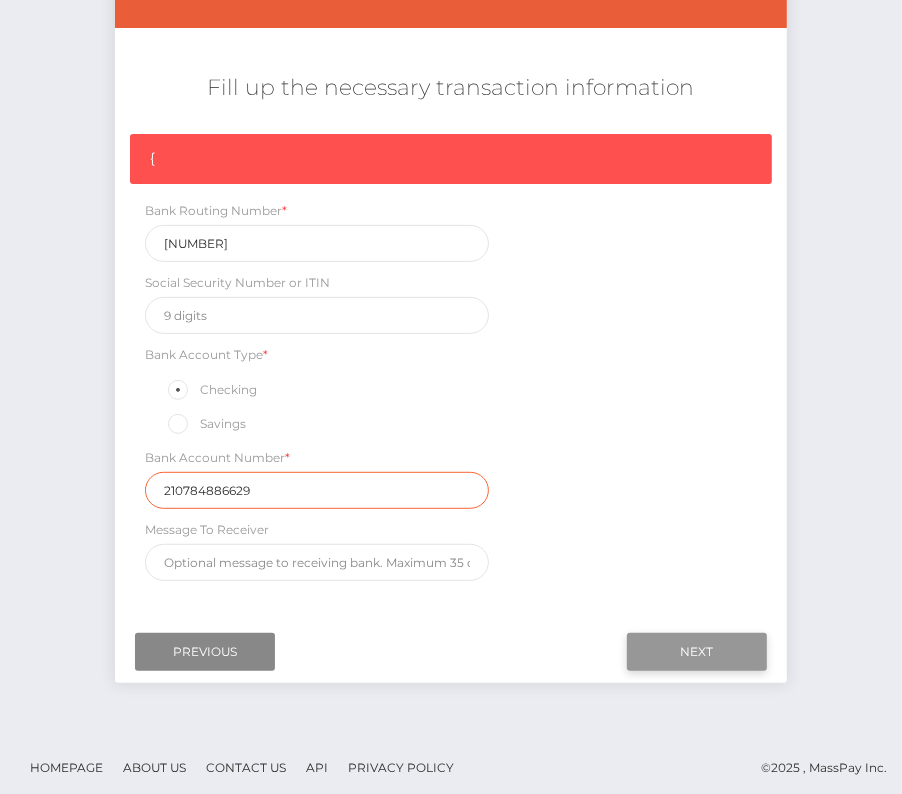 type on "210784886629" 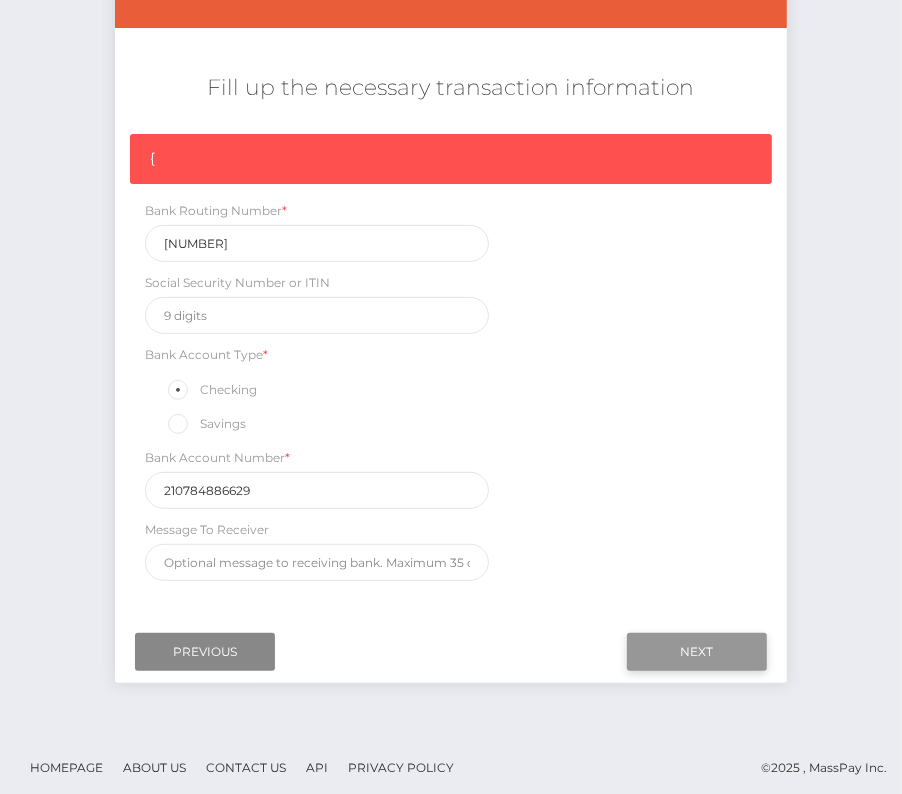 click on "Next" at bounding box center [697, 652] 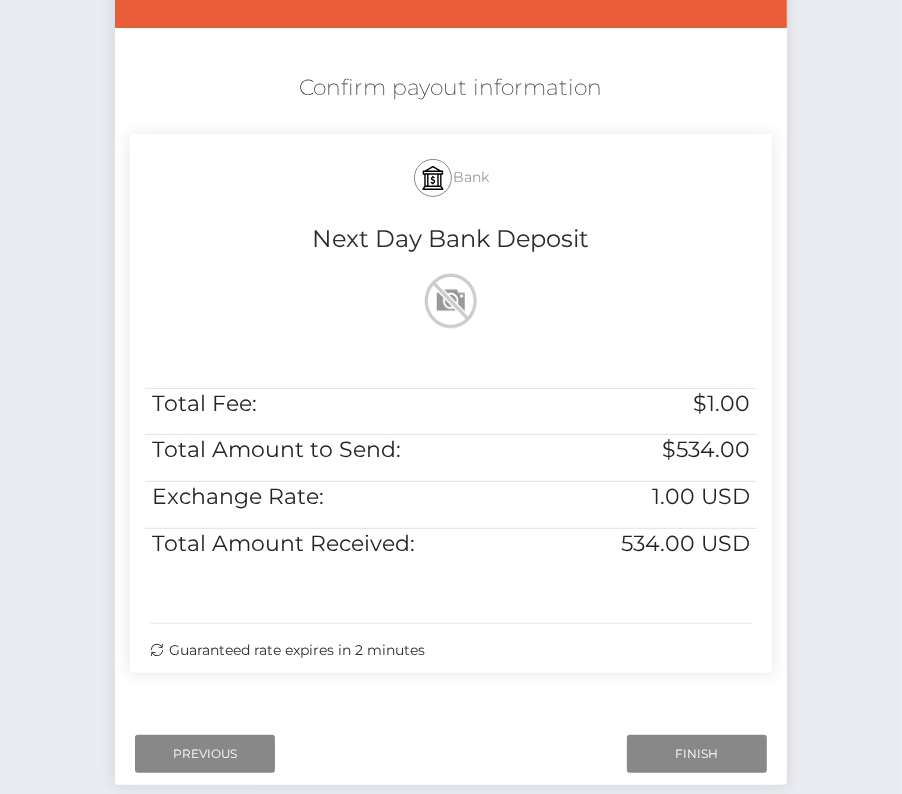 scroll, scrollTop: 315, scrollLeft: 0, axis: vertical 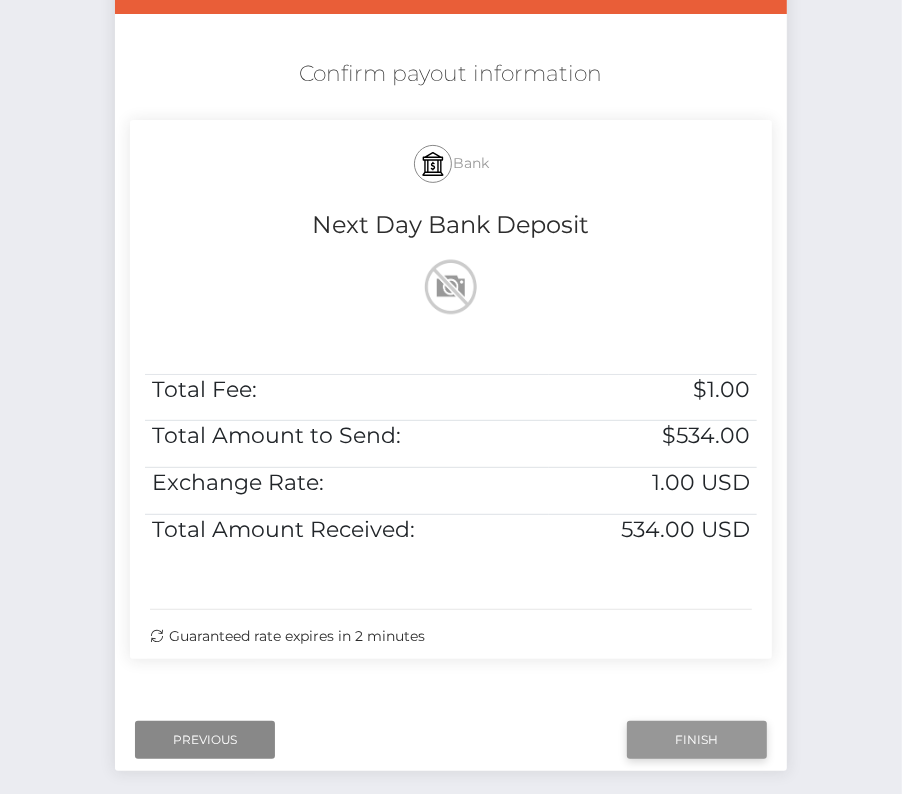 click on "Finish" at bounding box center (697, 740) 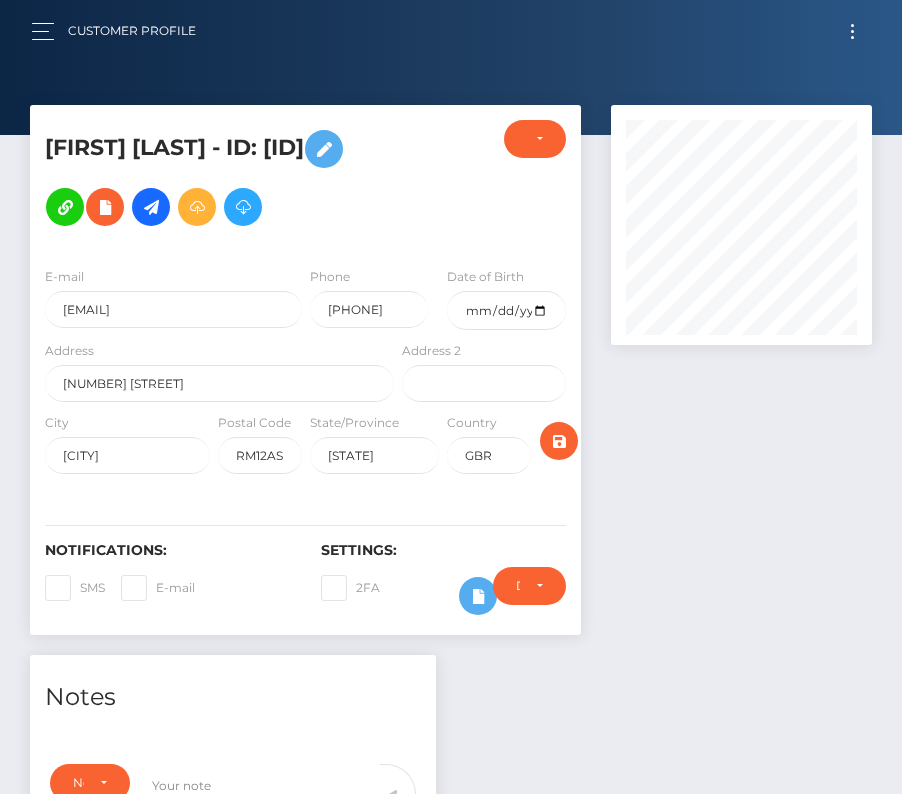 scroll, scrollTop: 532, scrollLeft: 0, axis: vertical 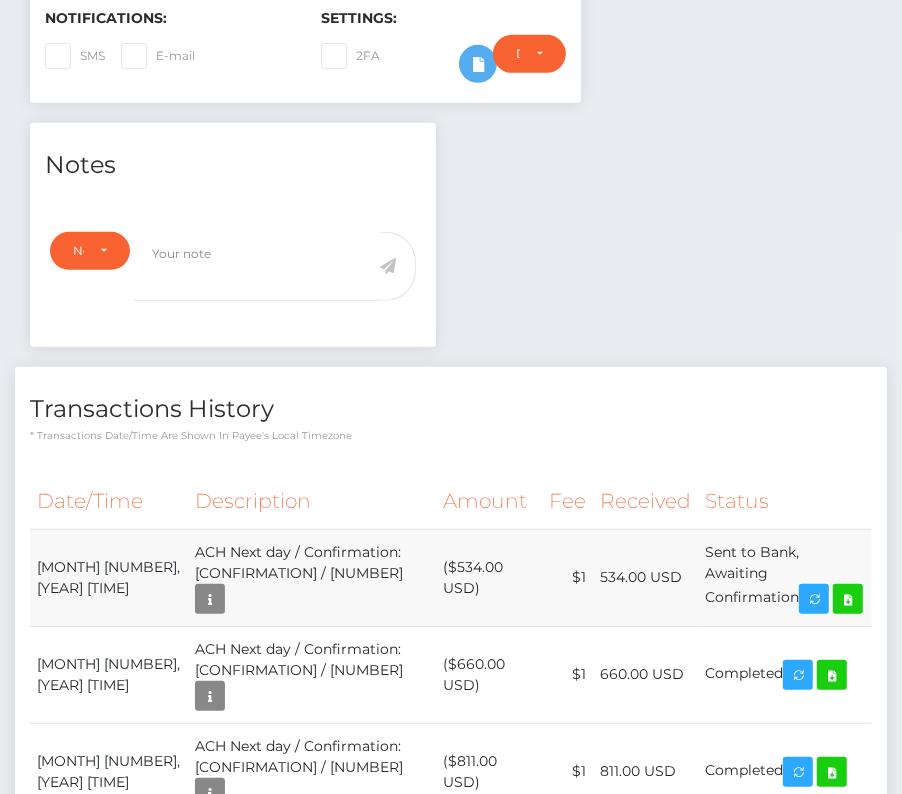 drag, startPoint x: 37, startPoint y: 534, endPoint x: 842, endPoint y: 566, distance: 805.6358 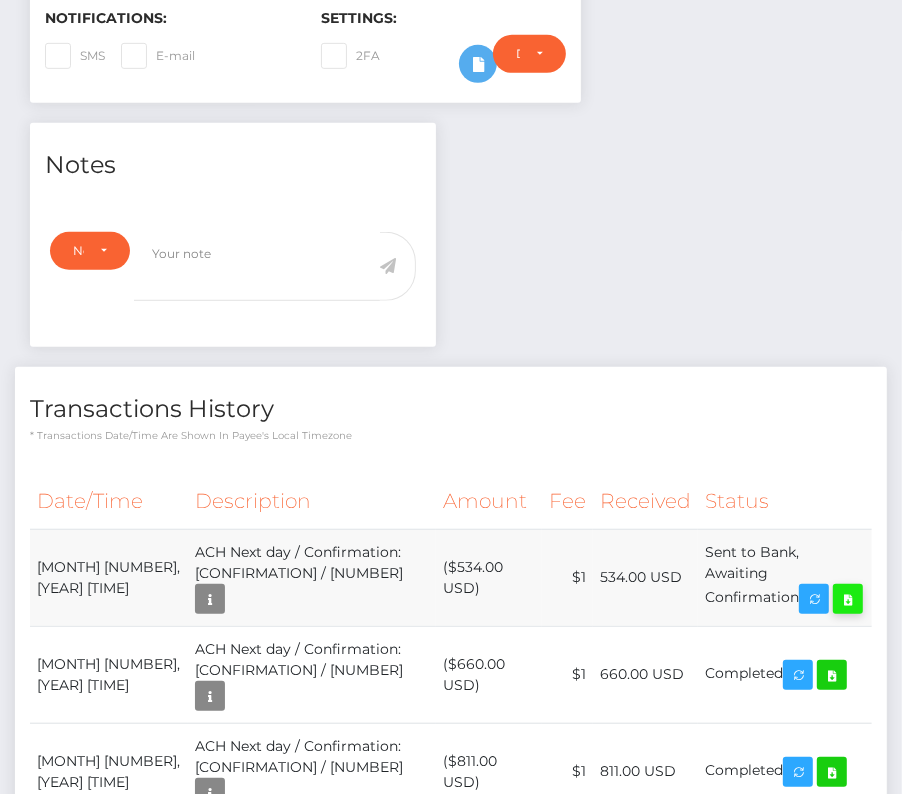 click at bounding box center [848, 599] 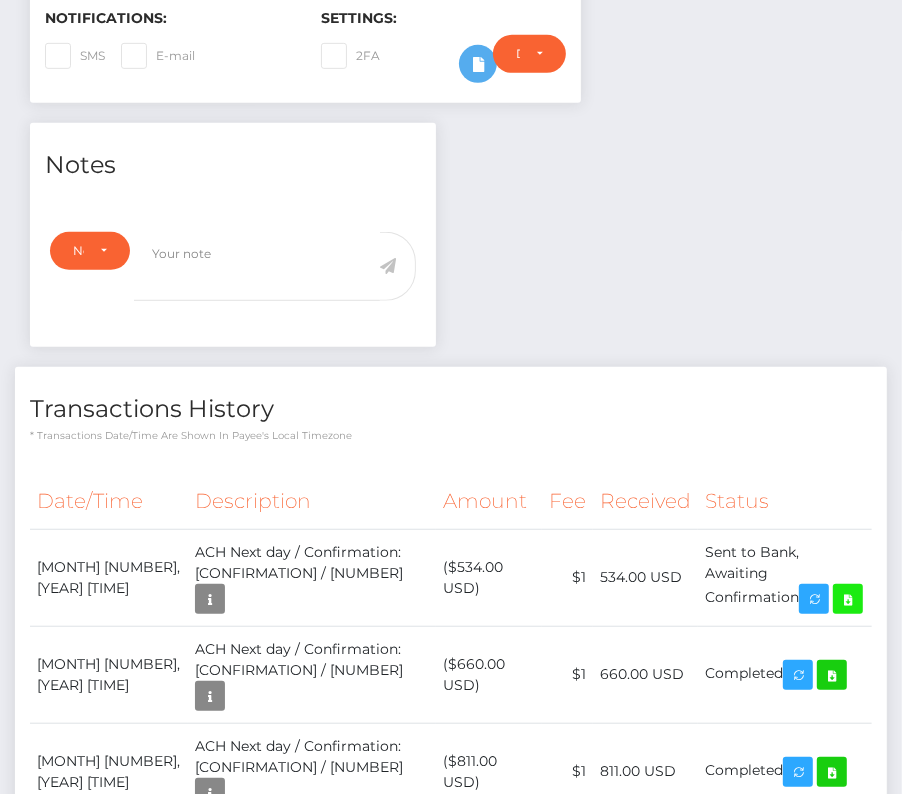 scroll, scrollTop: 0, scrollLeft: 0, axis: both 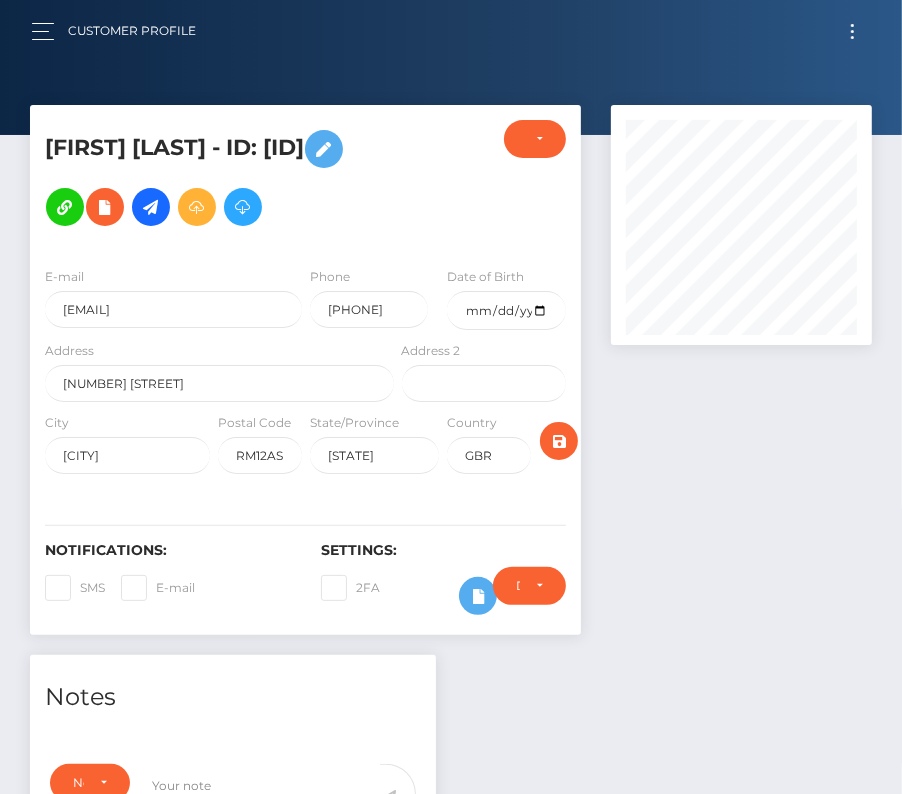 click at bounding box center (852, 31) 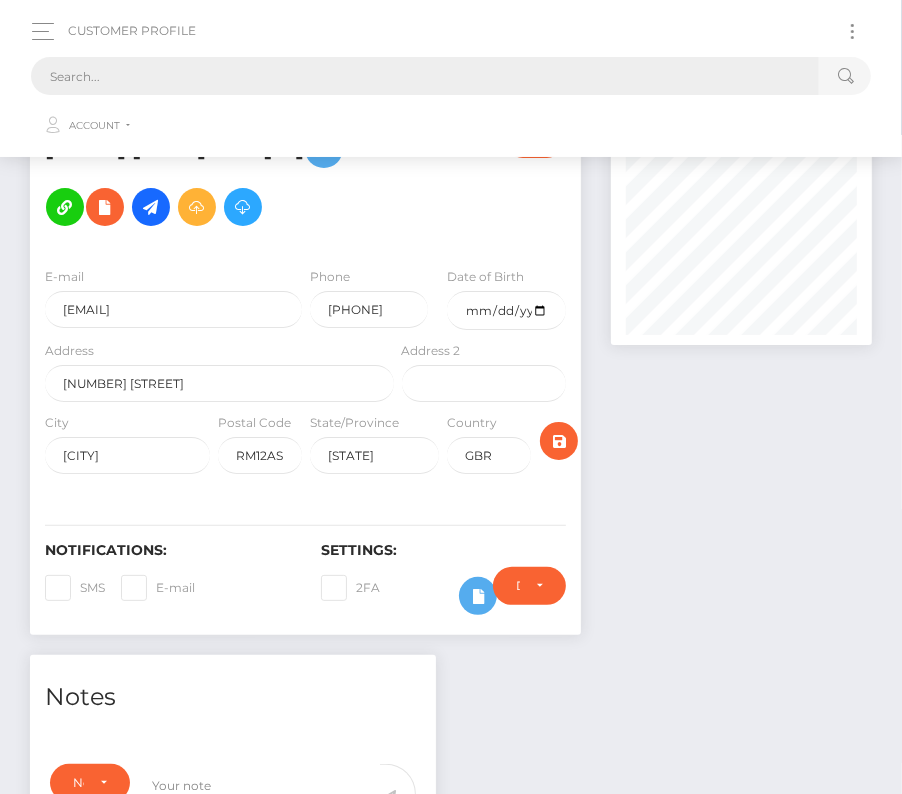 click at bounding box center [425, 76] 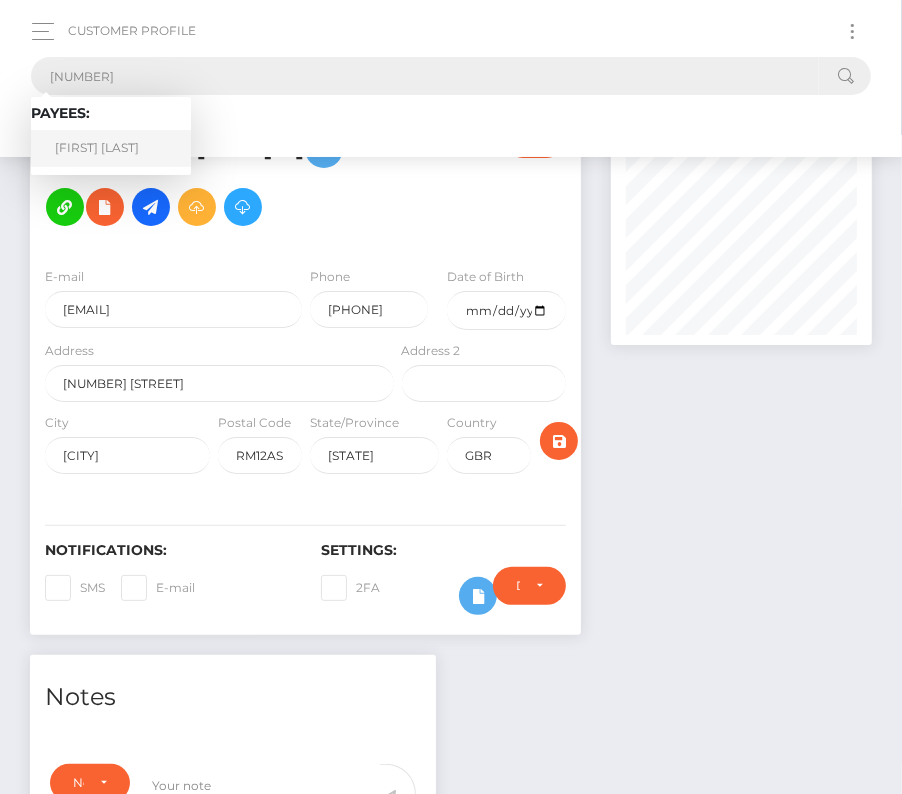 type on "648257" 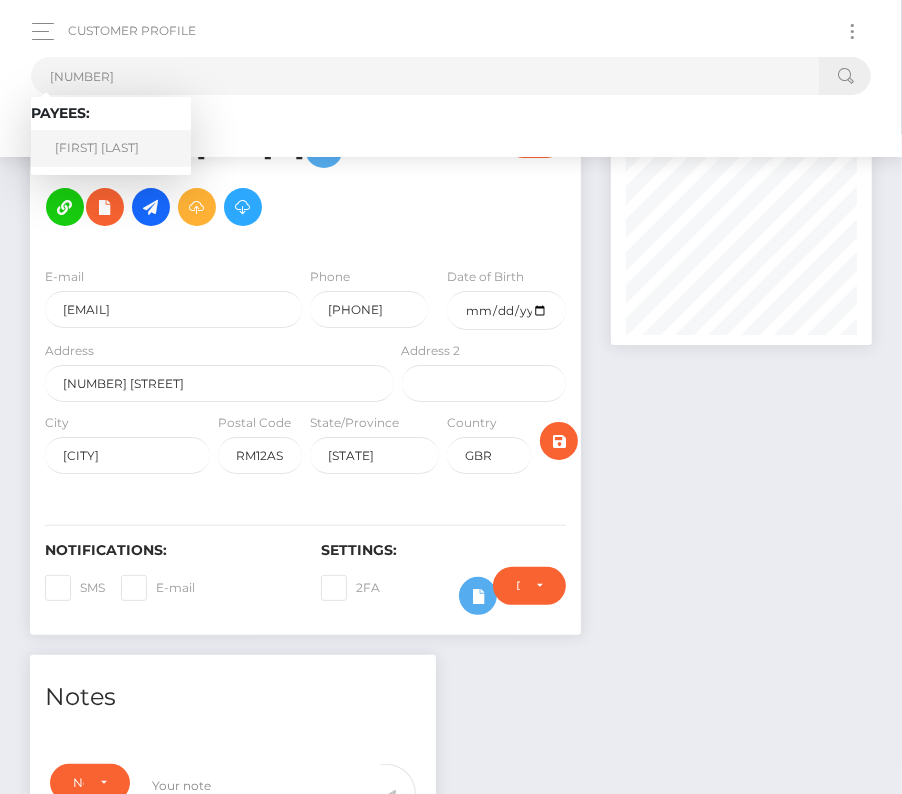 click on "Ethan Andrew Jeffs" at bounding box center [111, 148] 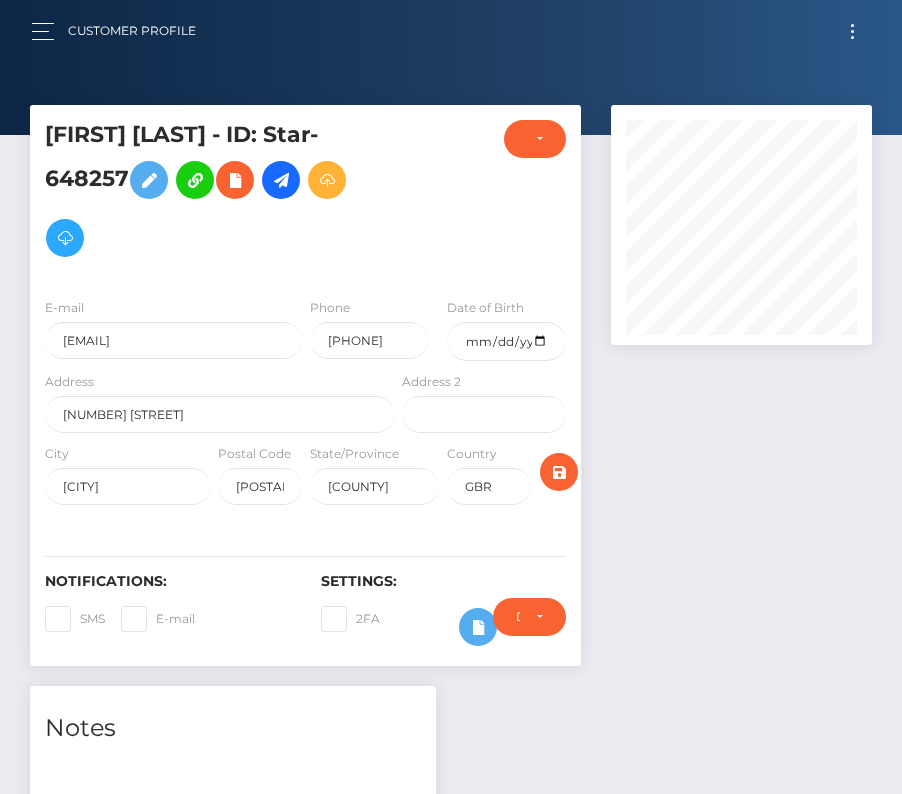 scroll, scrollTop: 0, scrollLeft: 0, axis: both 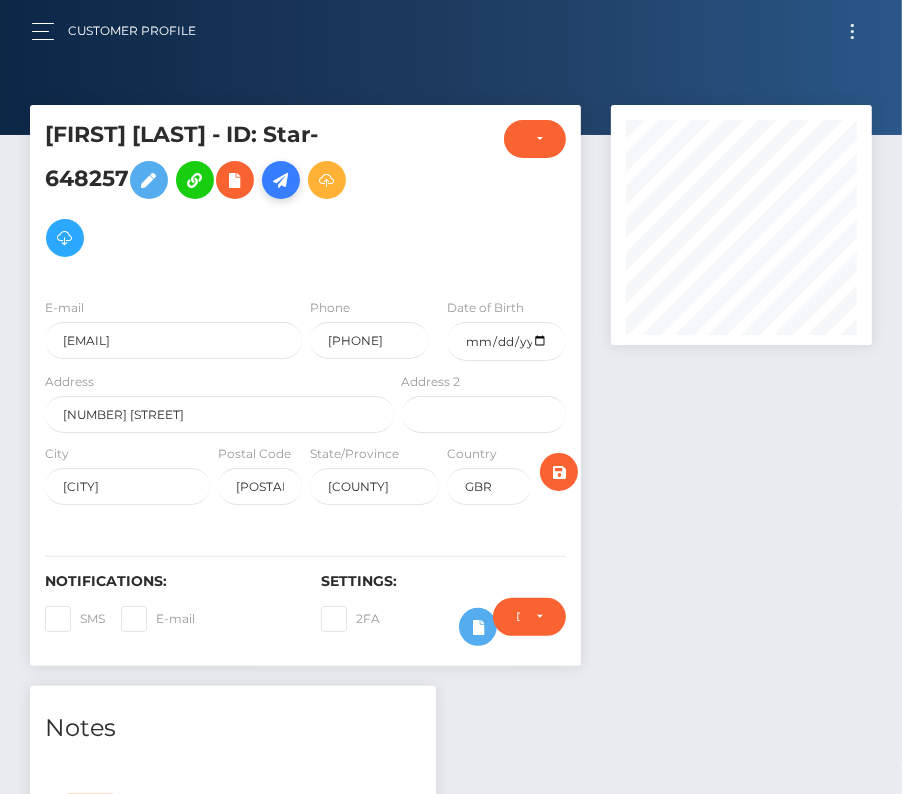 click at bounding box center [281, 180] 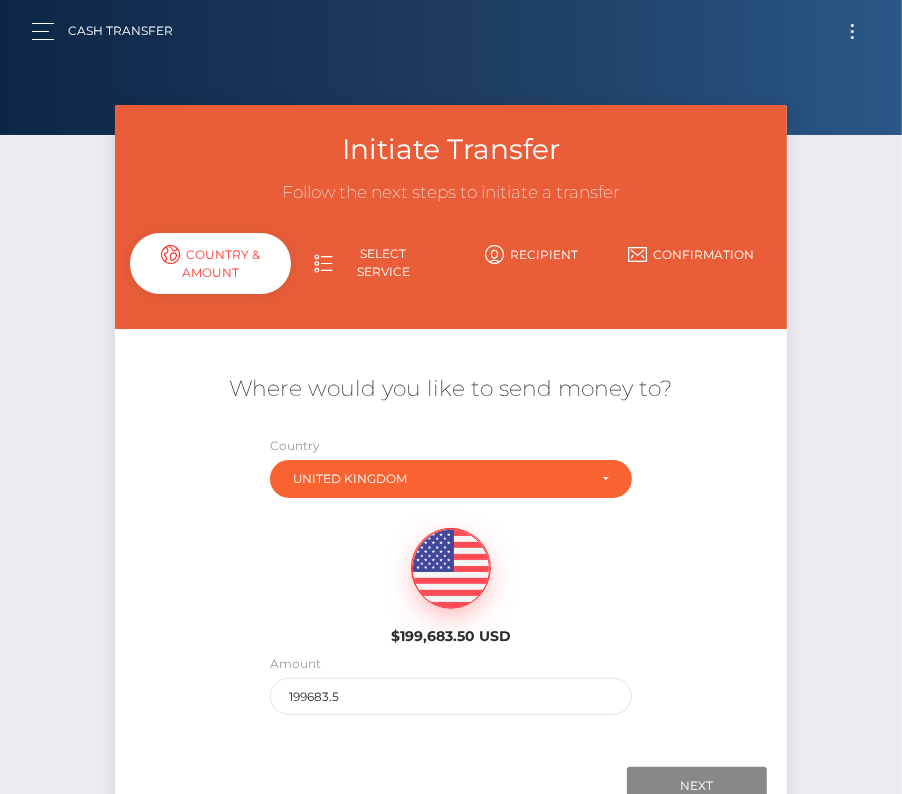 scroll, scrollTop: 5, scrollLeft: 0, axis: vertical 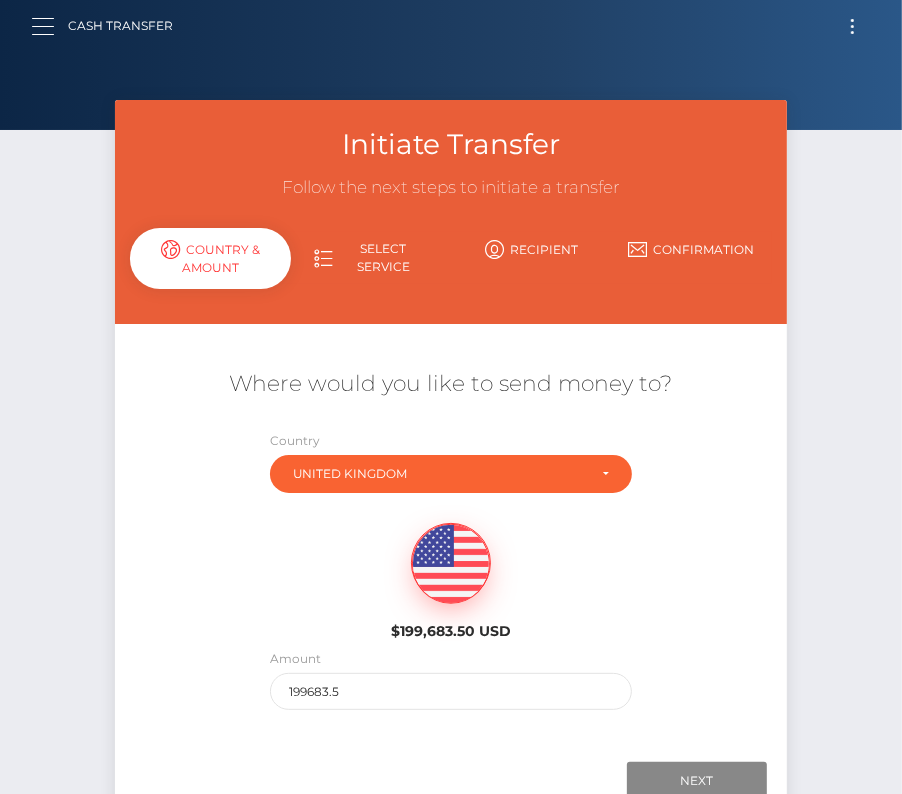 click at bounding box center [49, 26] 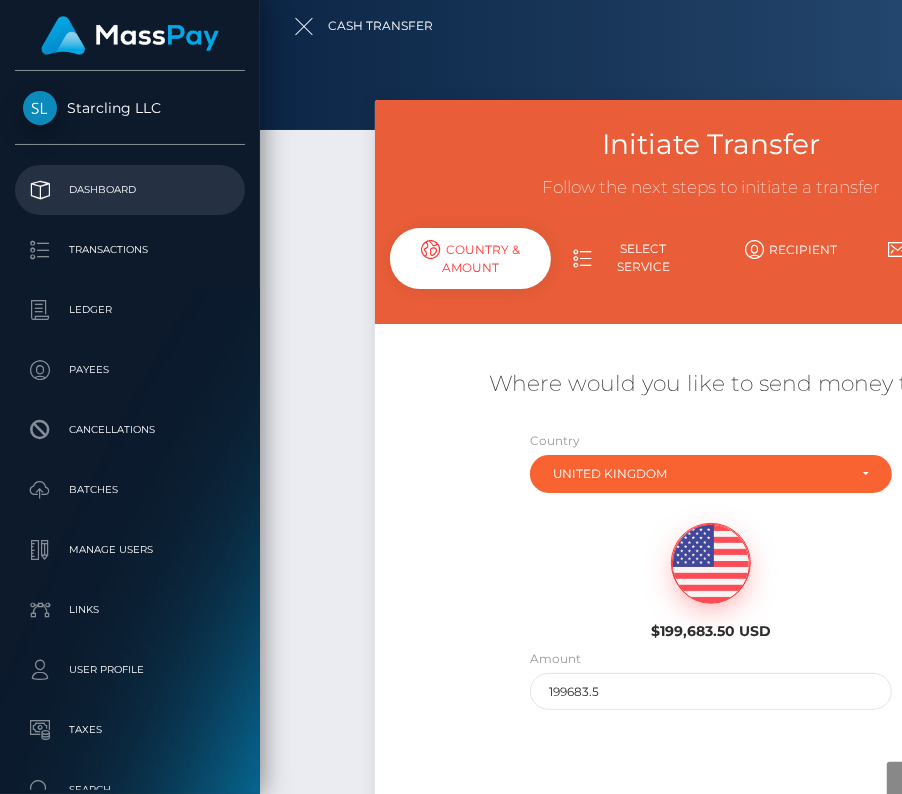 click on "Dashboard" at bounding box center [130, 190] 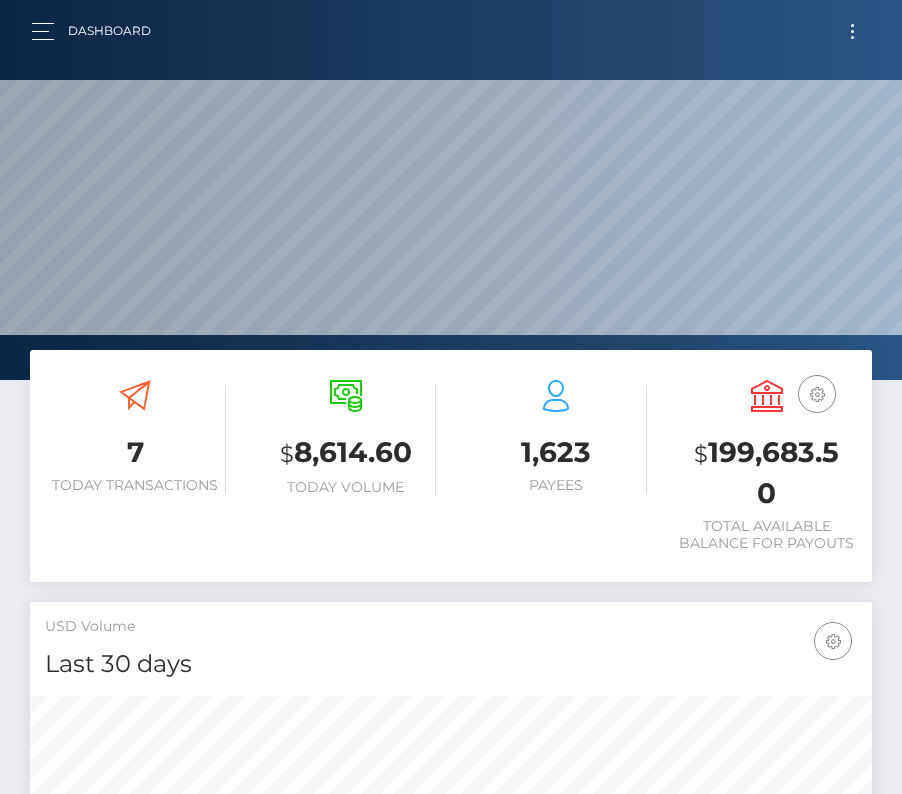 scroll, scrollTop: 0, scrollLeft: 0, axis: both 